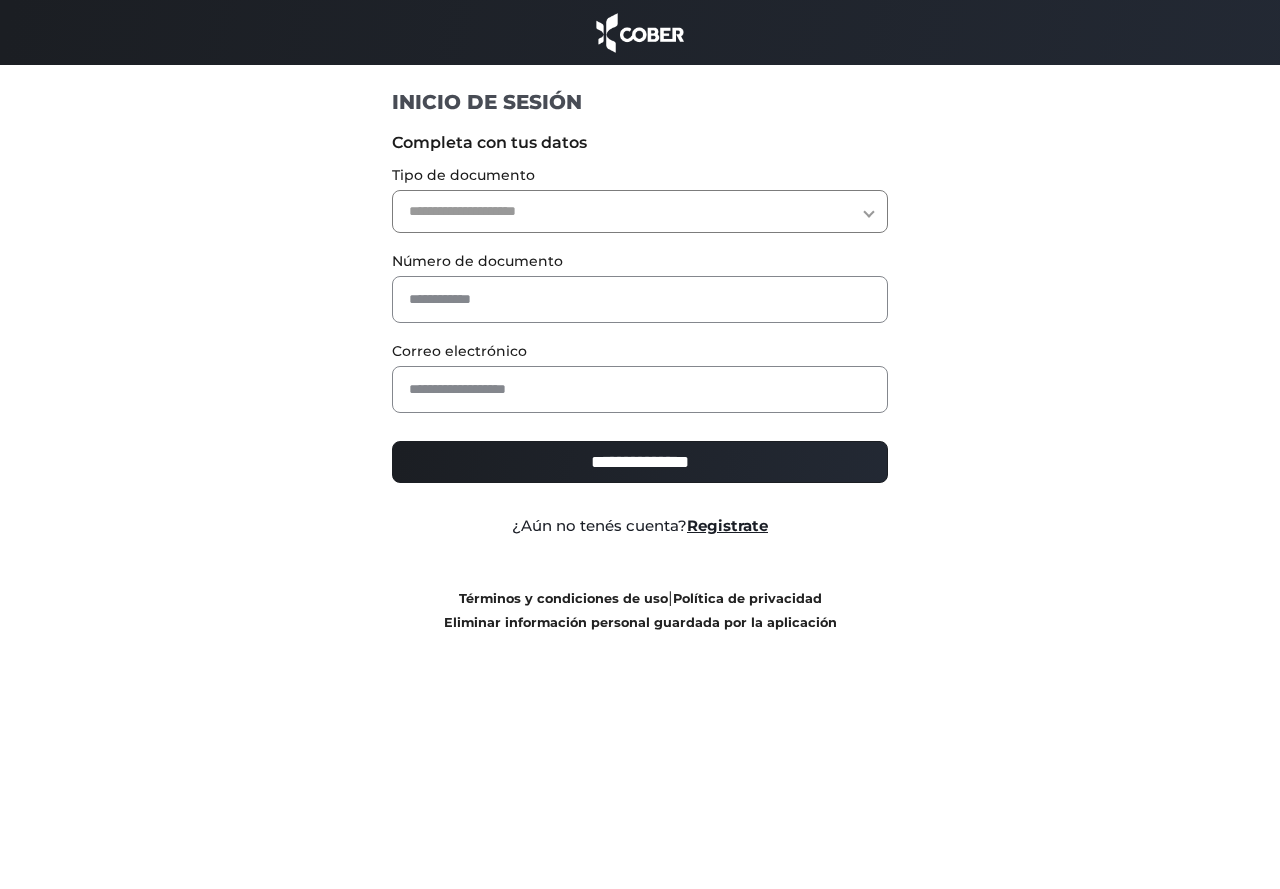 scroll, scrollTop: 0, scrollLeft: 0, axis: both 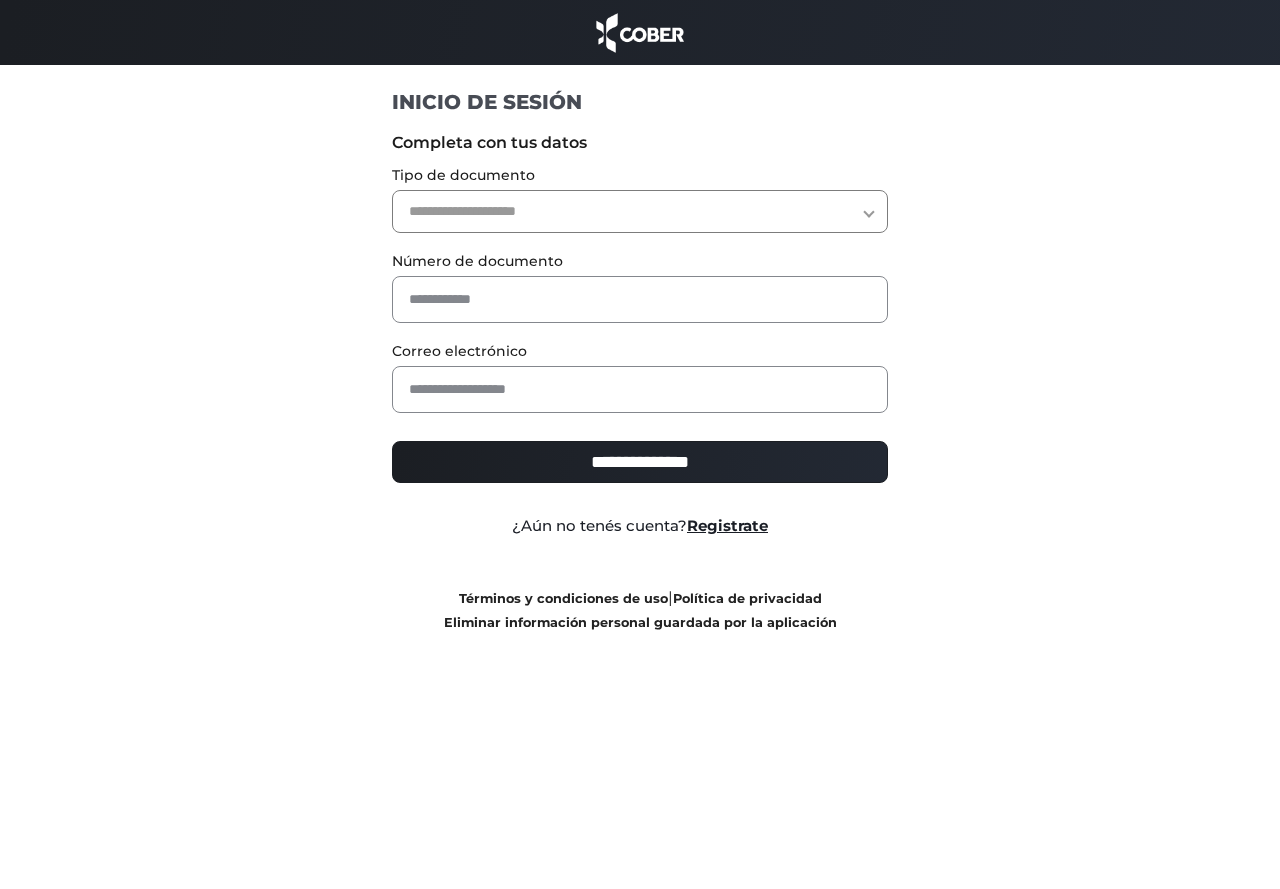 click on "**********" at bounding box center (640, 211) 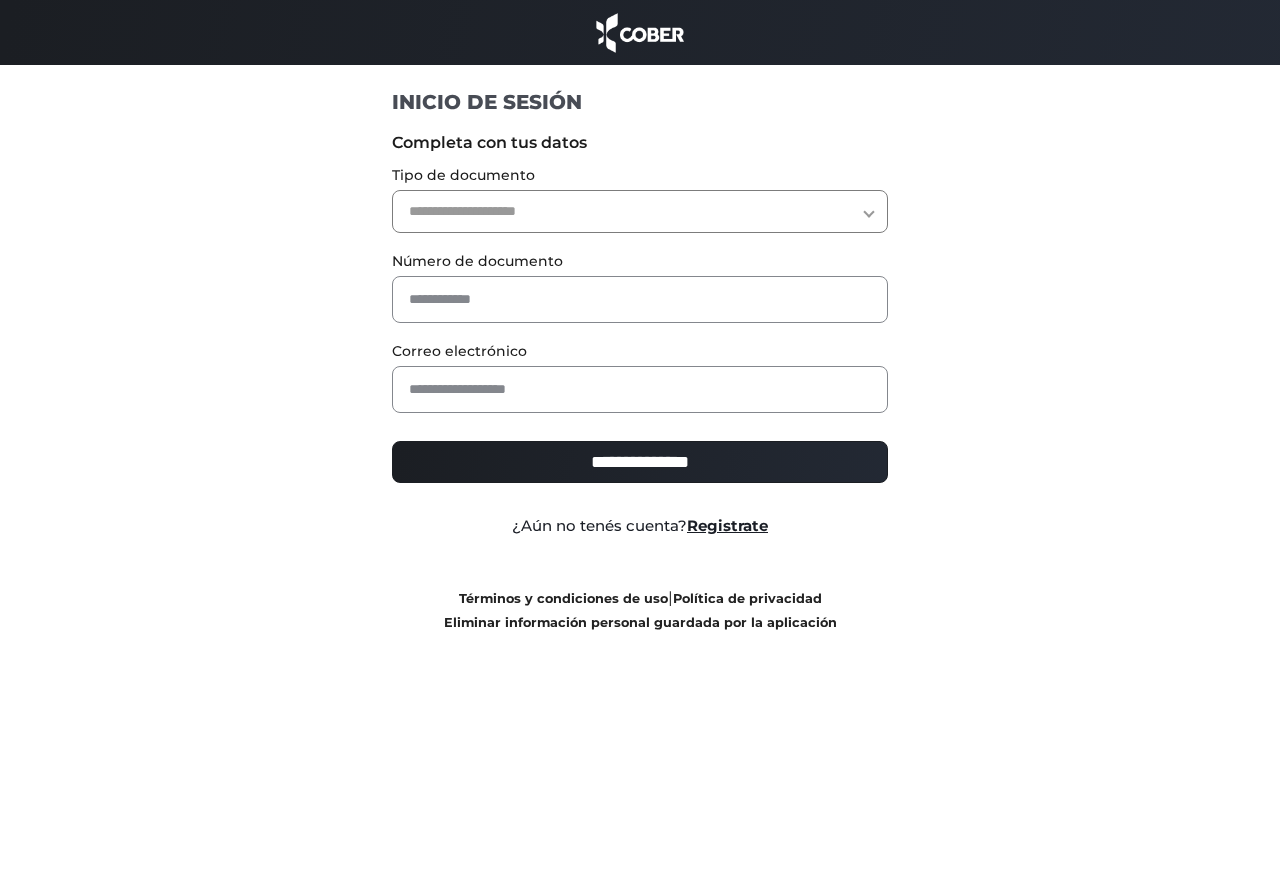 select on "***" 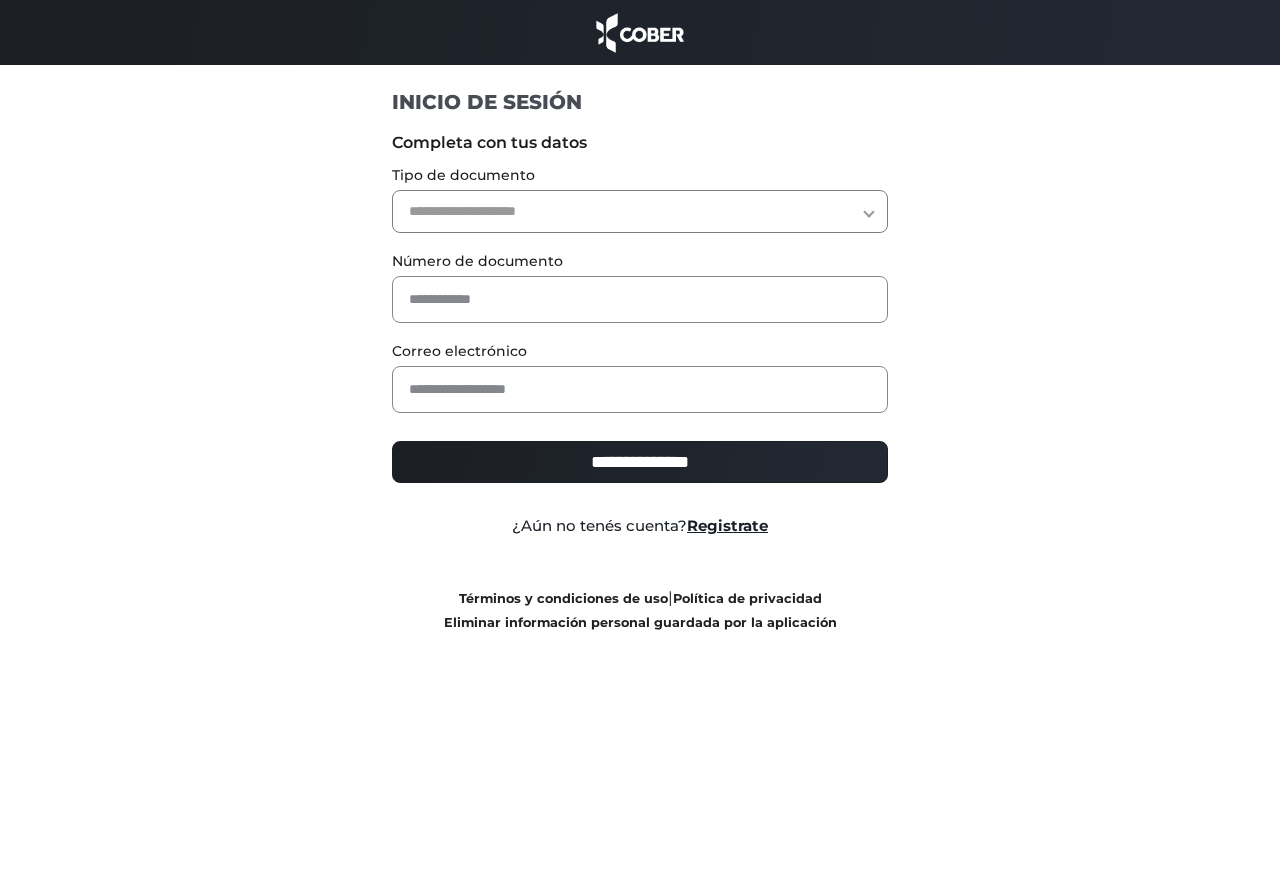click on "**********" at bounding box center (640, 211) 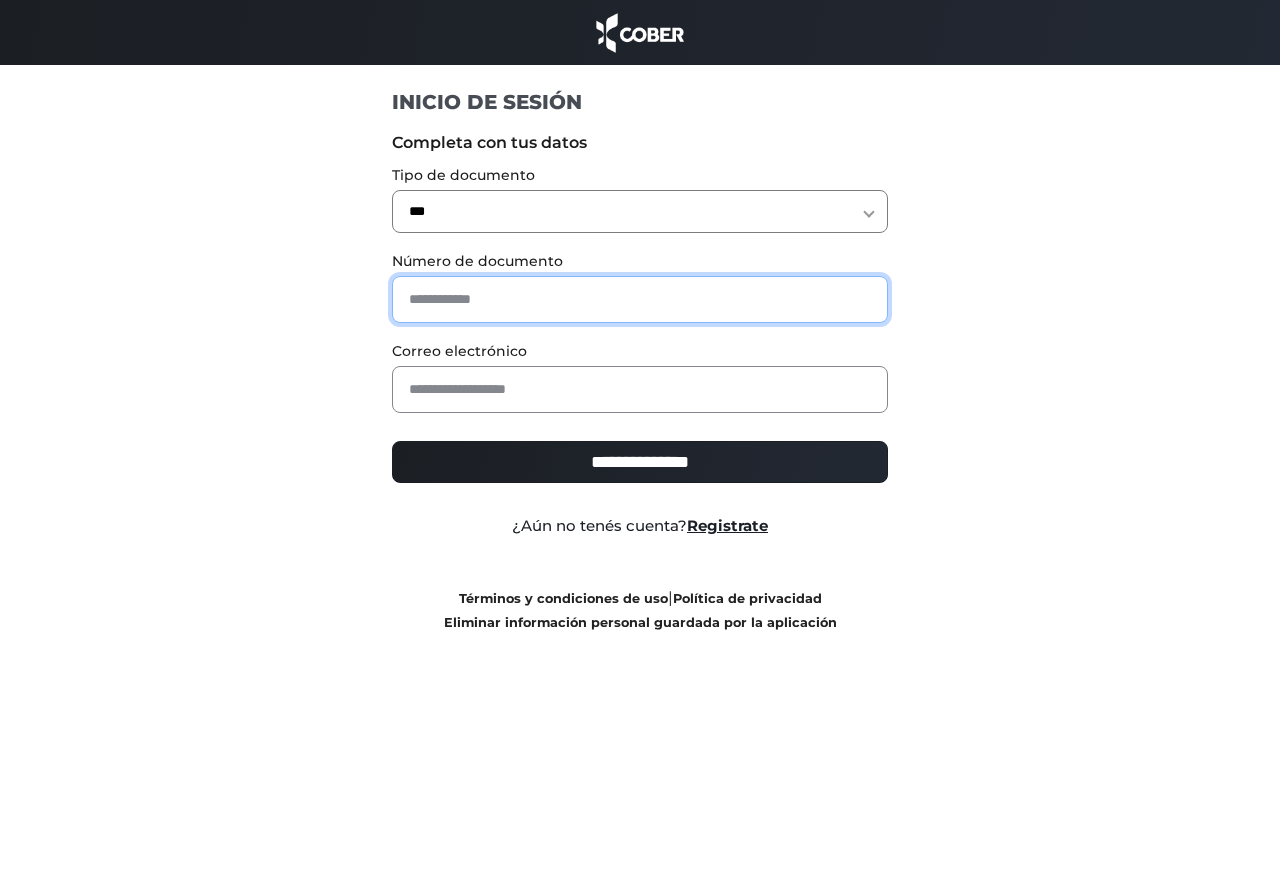 click at bounding box center [640, 299] 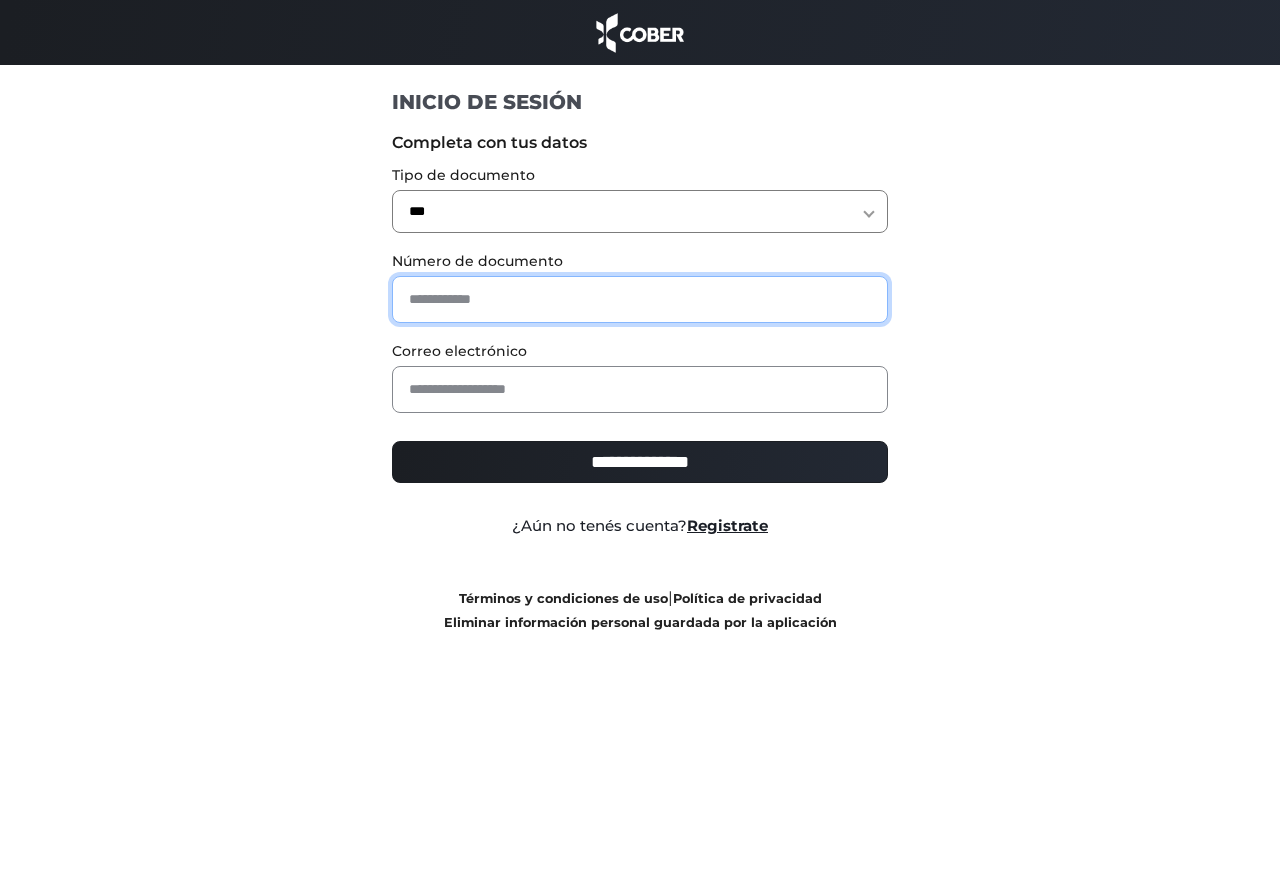 type on "********" 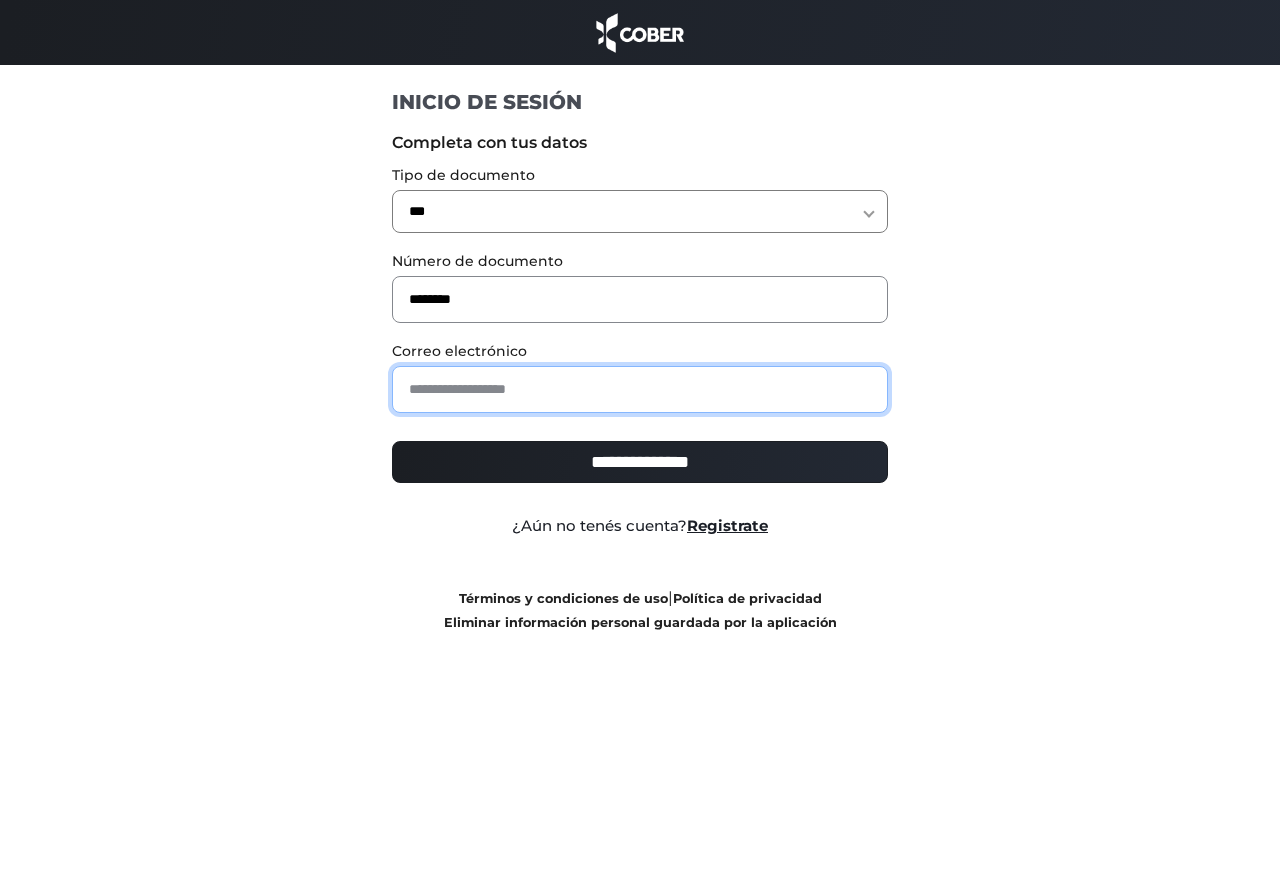 click at bounding box center (640, 389) 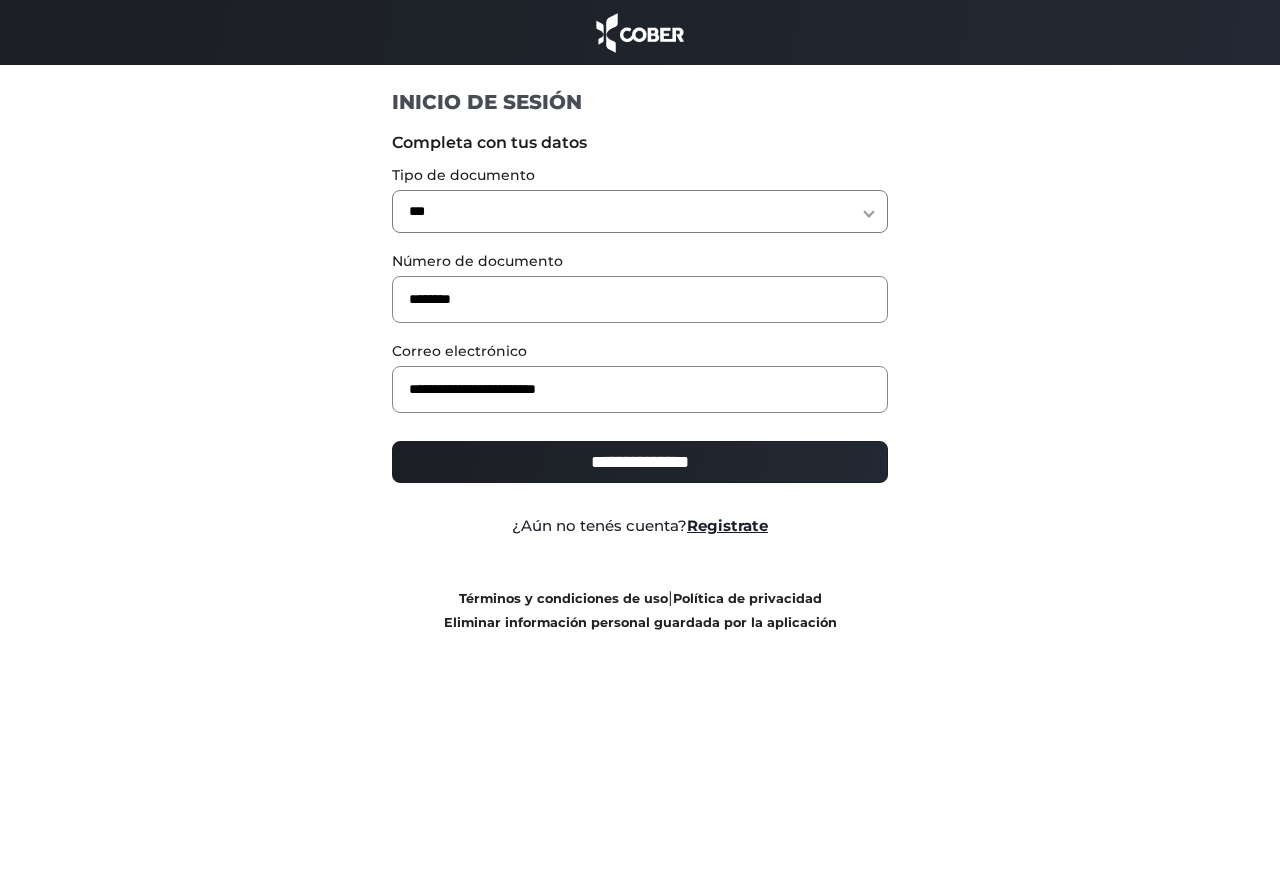 click on "**********" at bounding box center (640, 462) 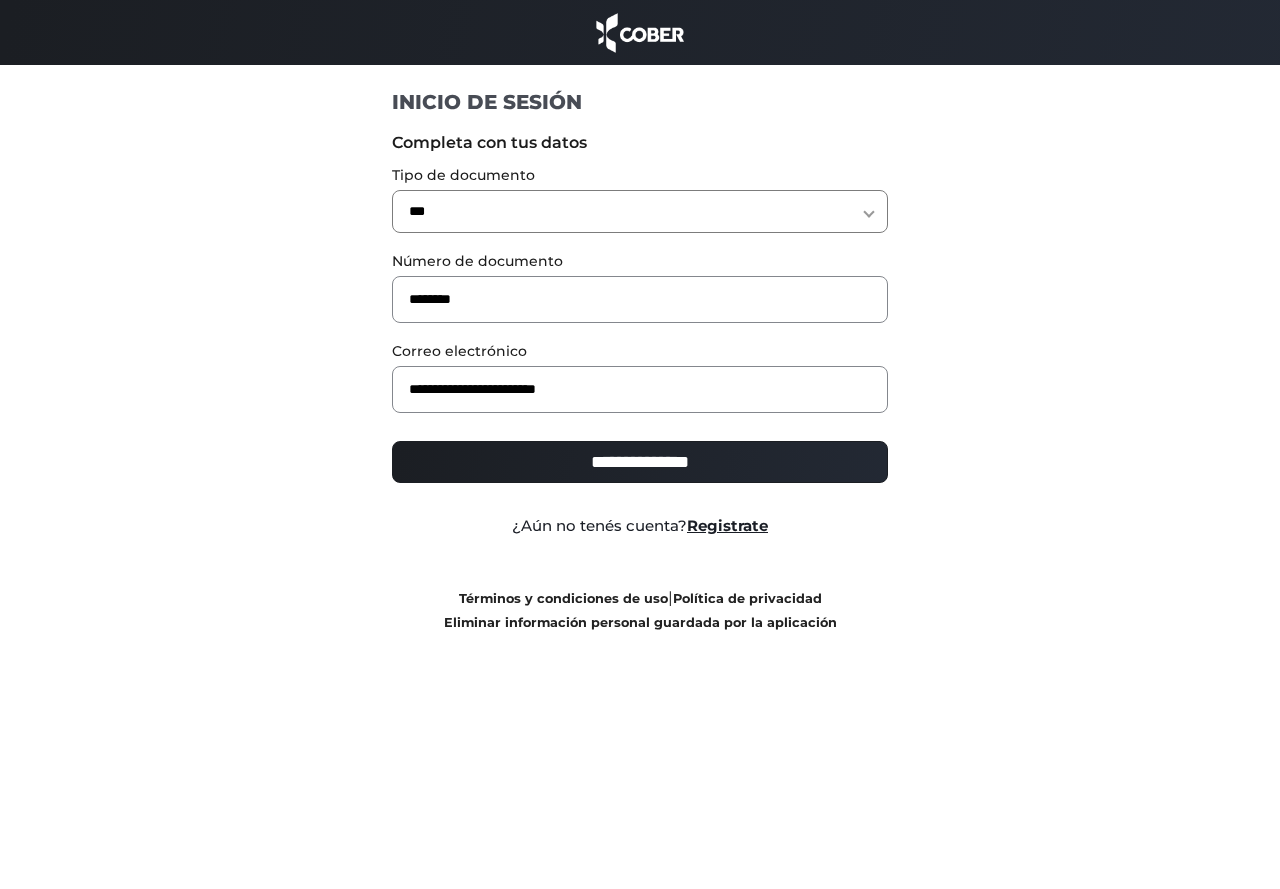 type on "**********" 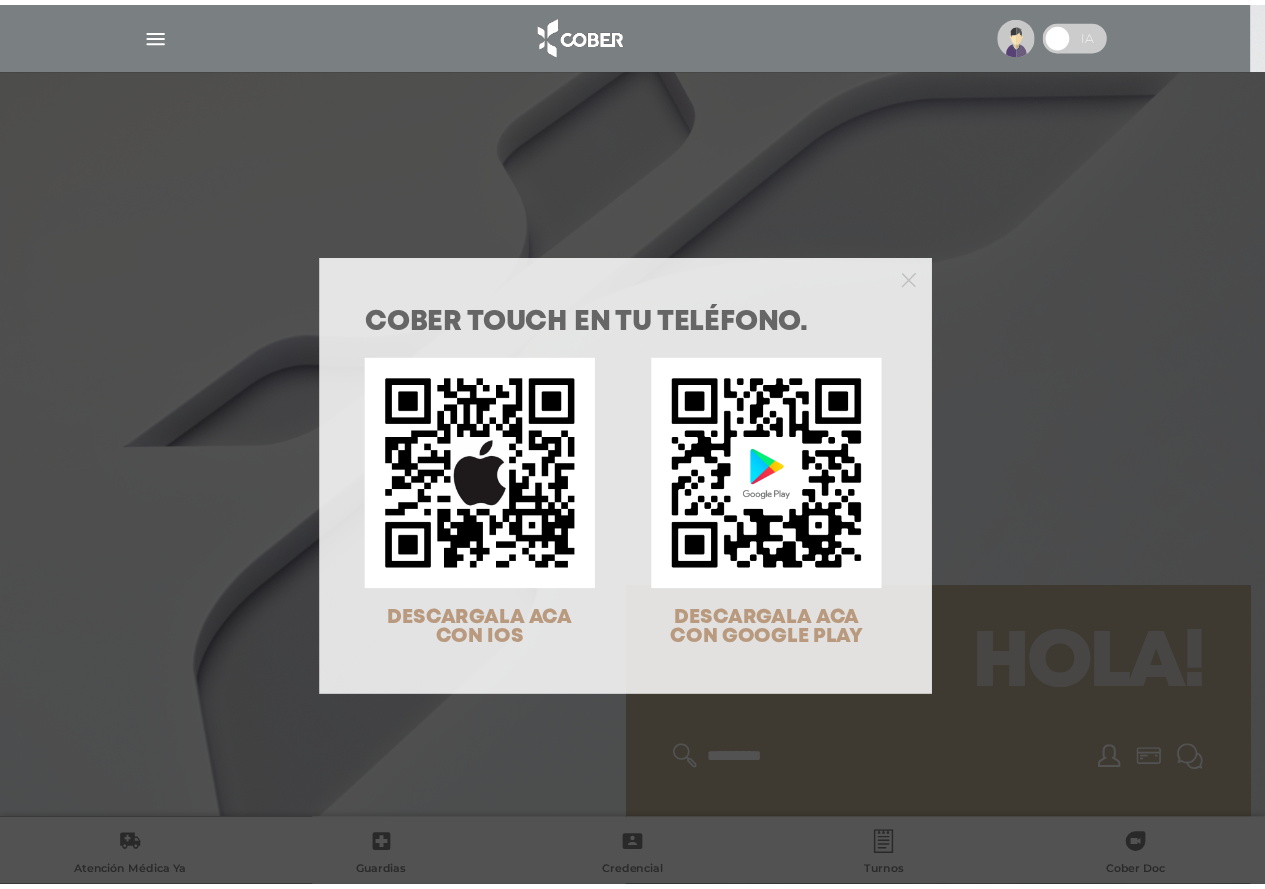 scroll, scrollTop: 0, scrollLeft: 0, axis: both 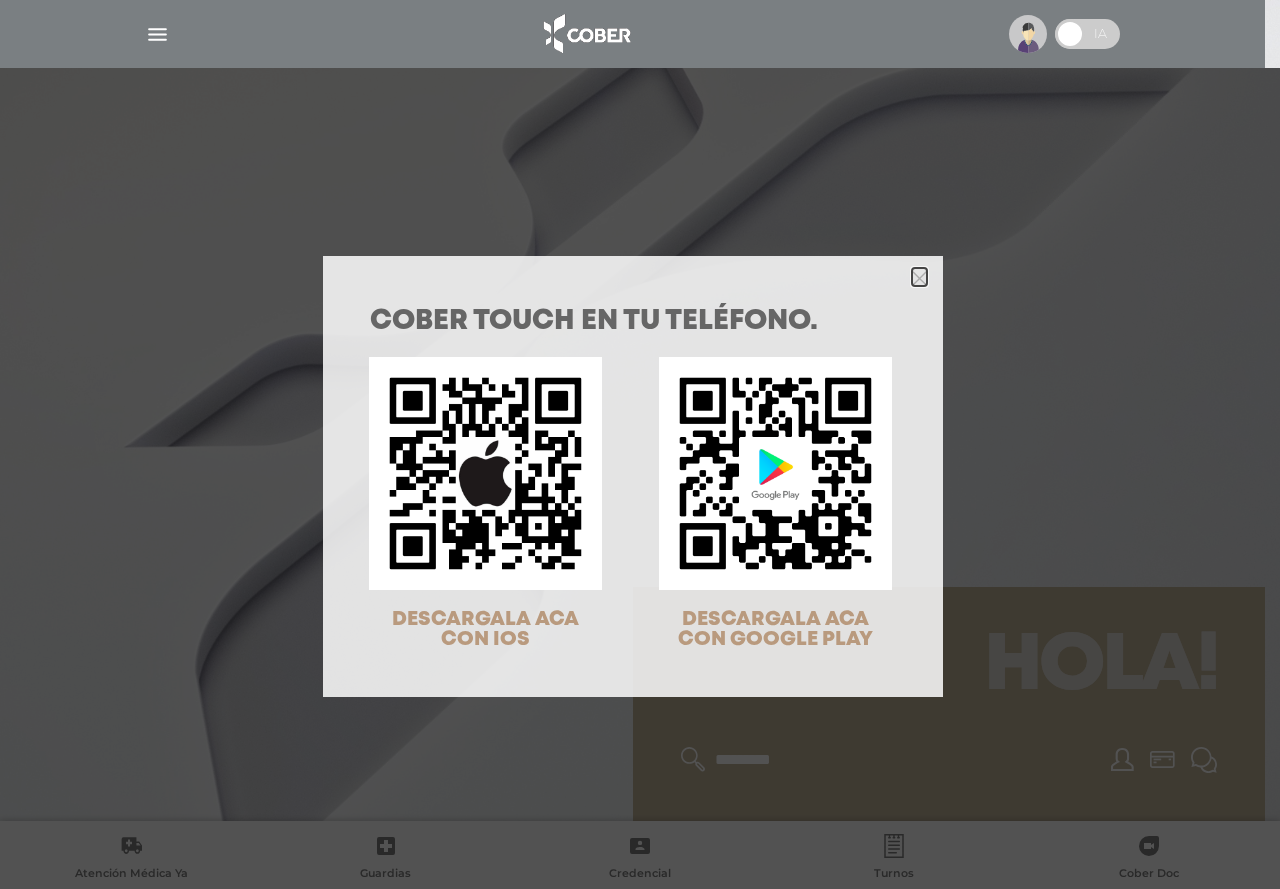 click 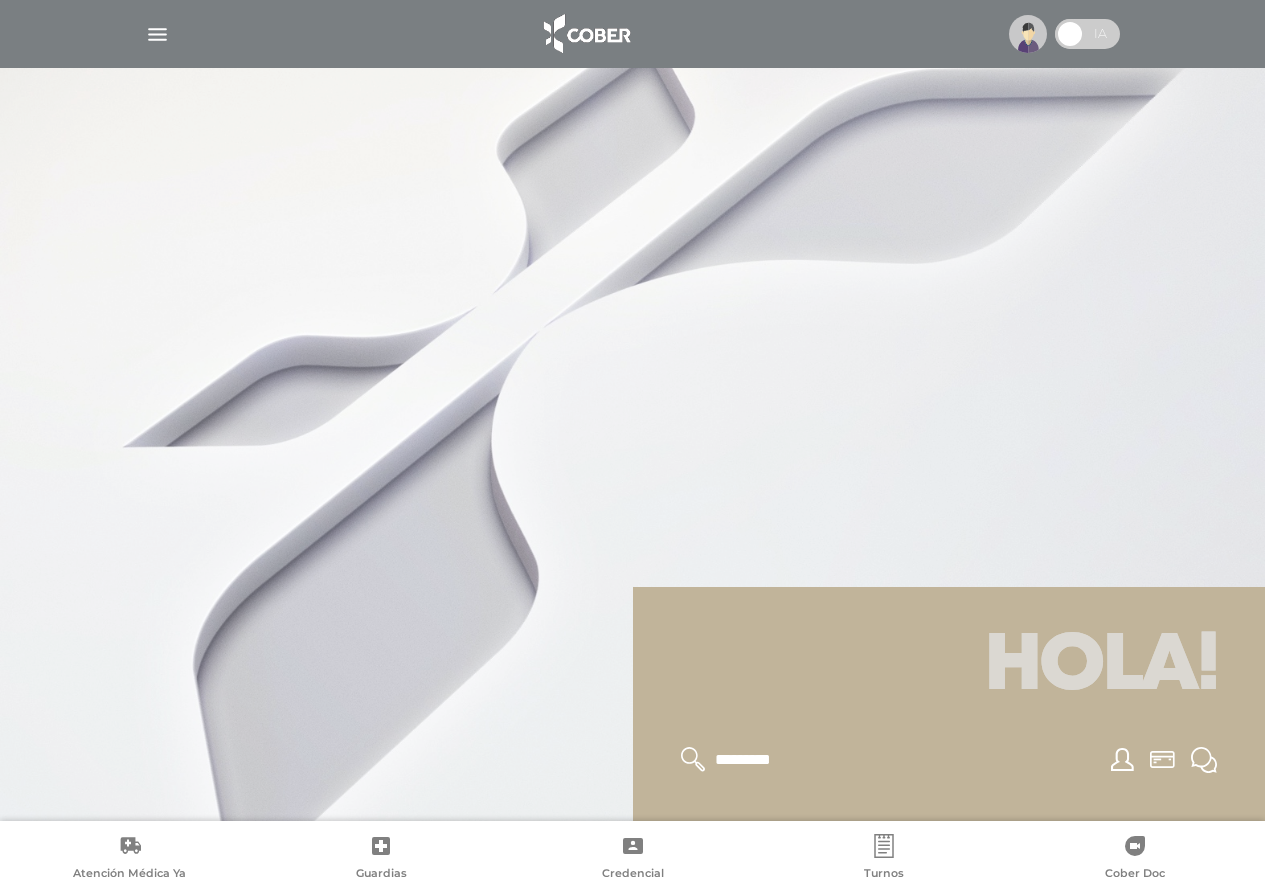 click at bounding box center [157, 34] 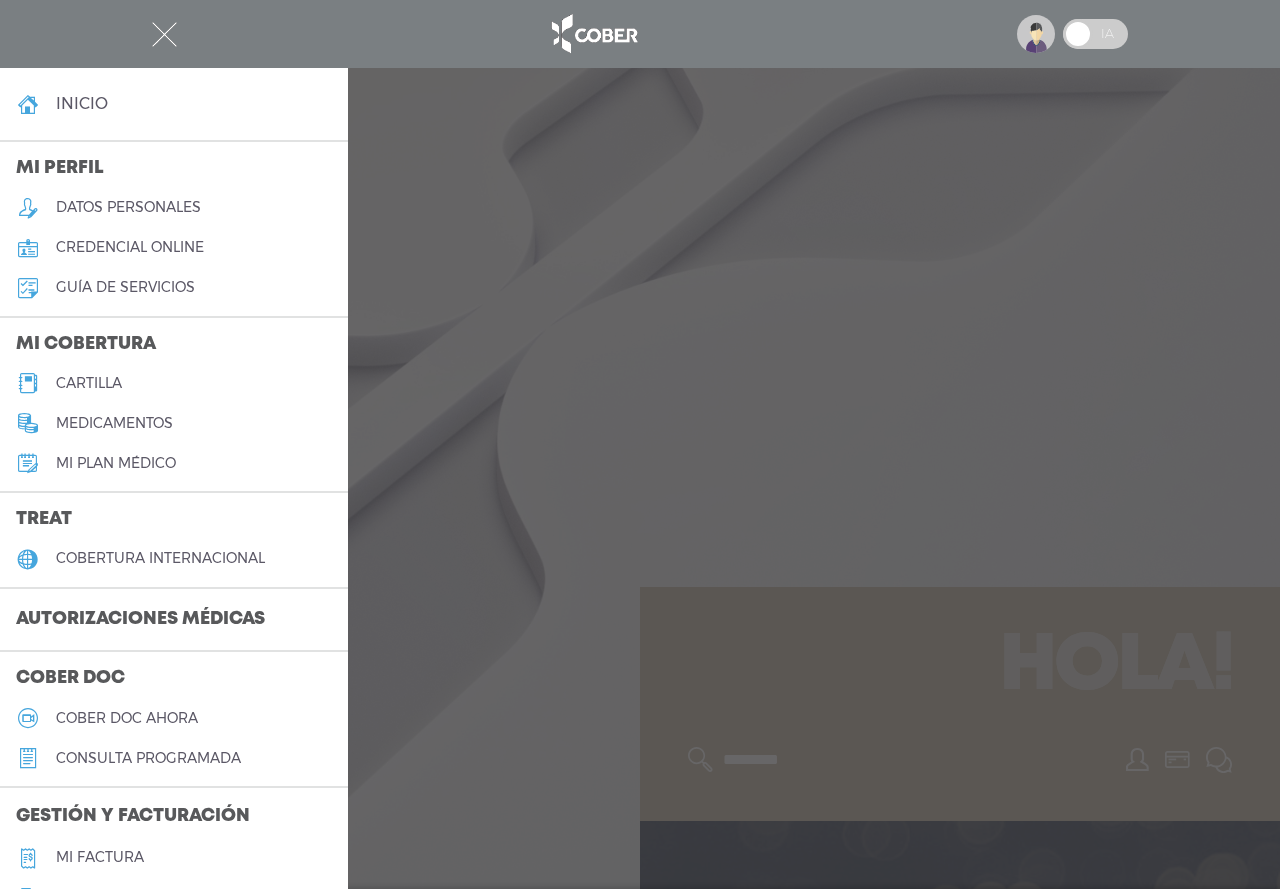 click on "cartilla" at bounding box center (89, 383) 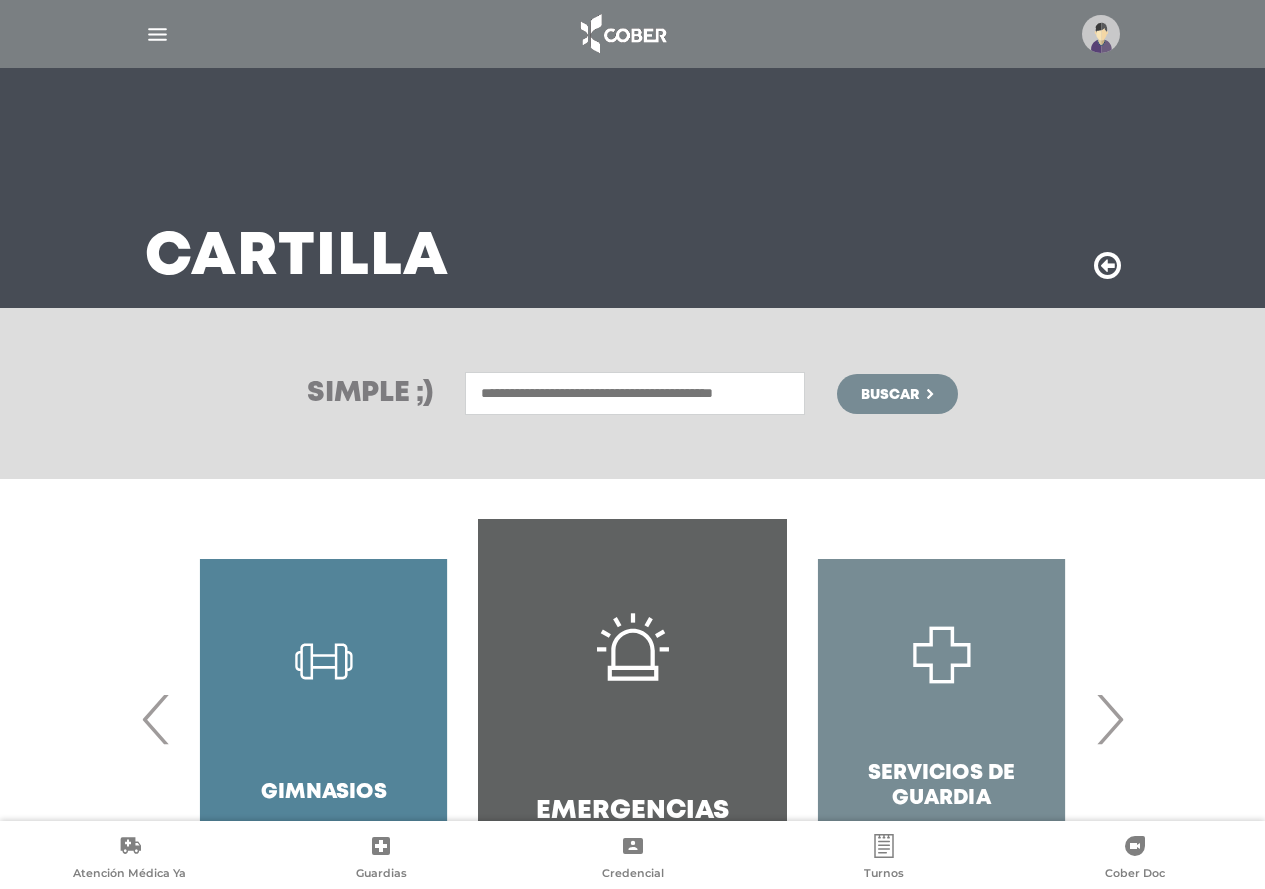 scroll, scrollTop: 138, scrollLeft: 0, axis: vertical 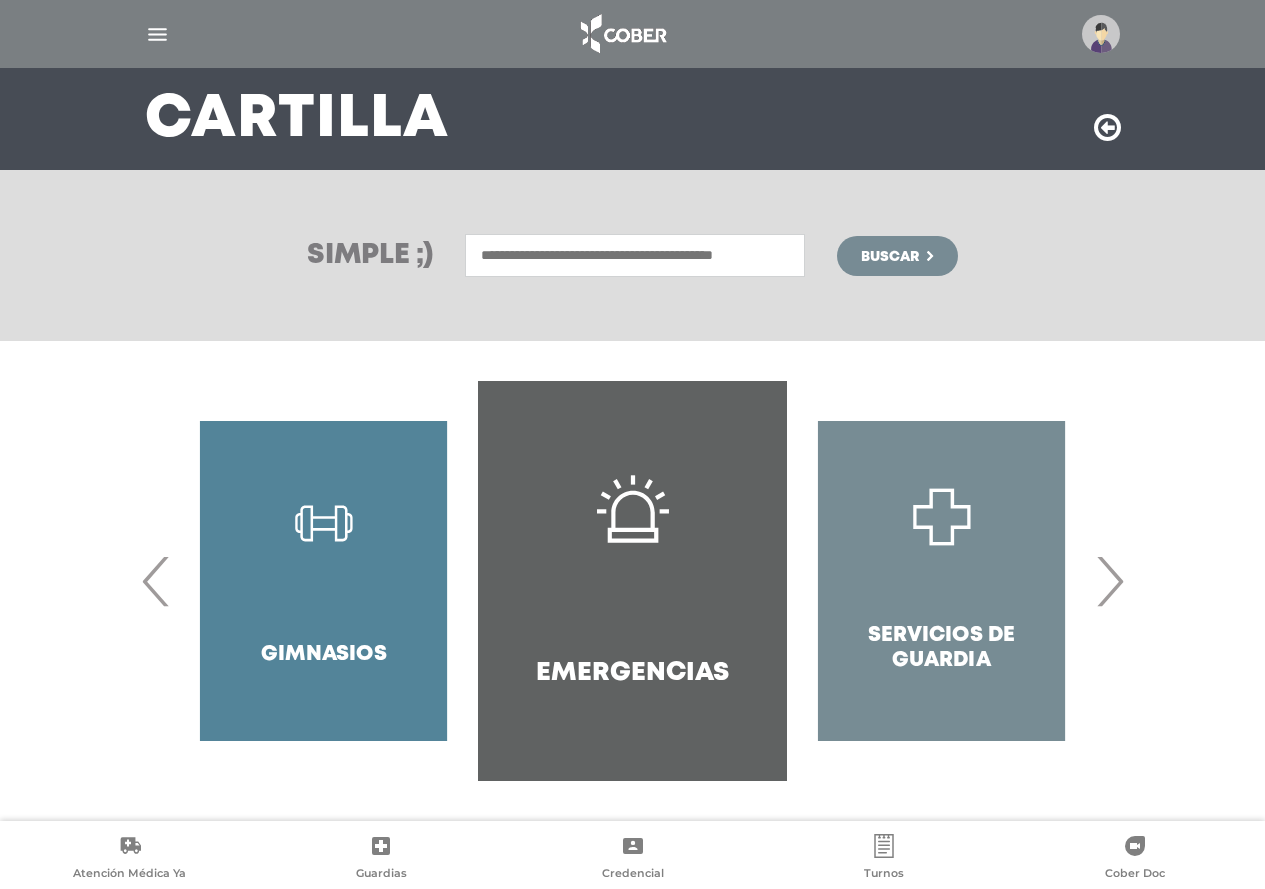 click on "›" at bounding box center [1109, 581] 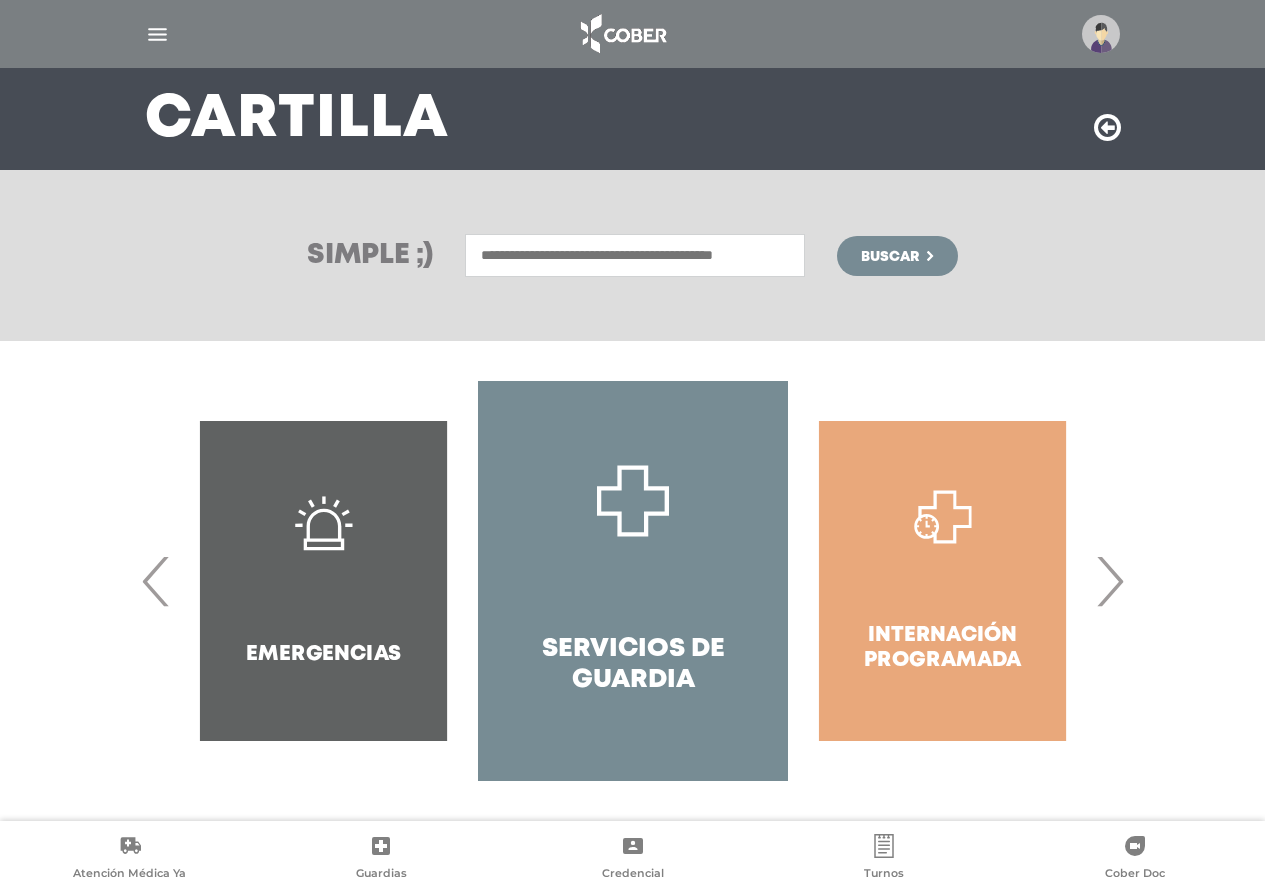 click on "Servicios de Guardia" at bounding box center (632, 581) 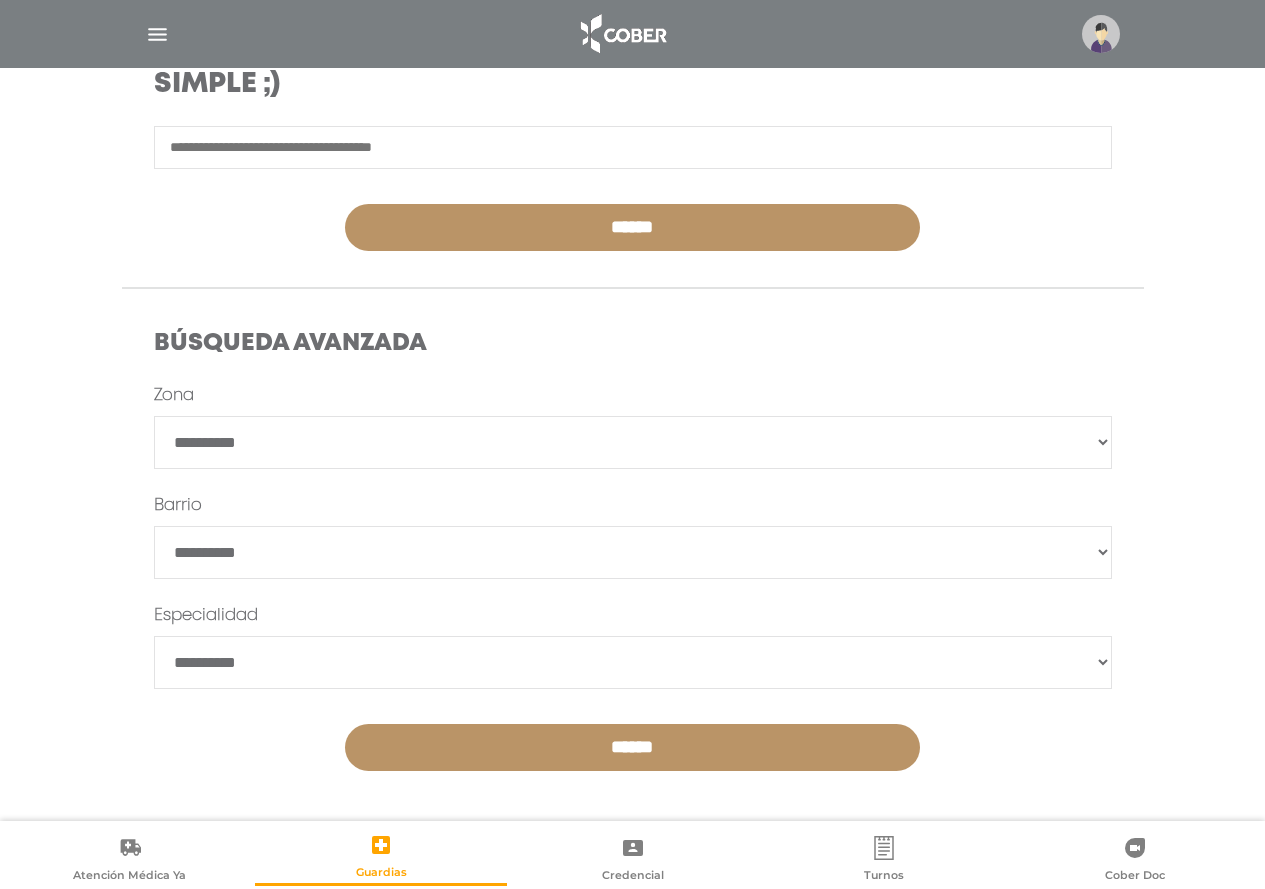 scroll, scrollTop: 162, scrollLeft: 0, axis: vertical 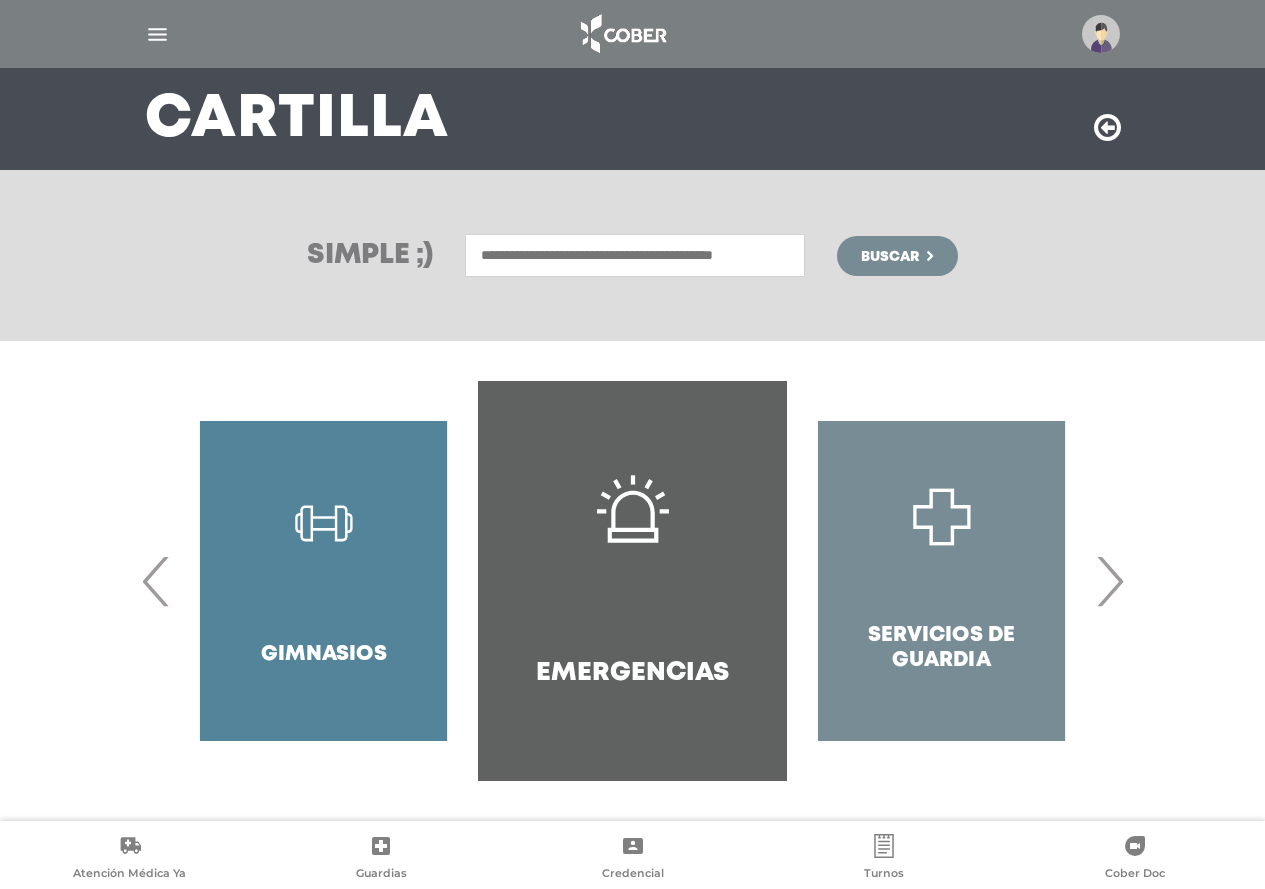 click on "›" at bounding box center [1109, 581] 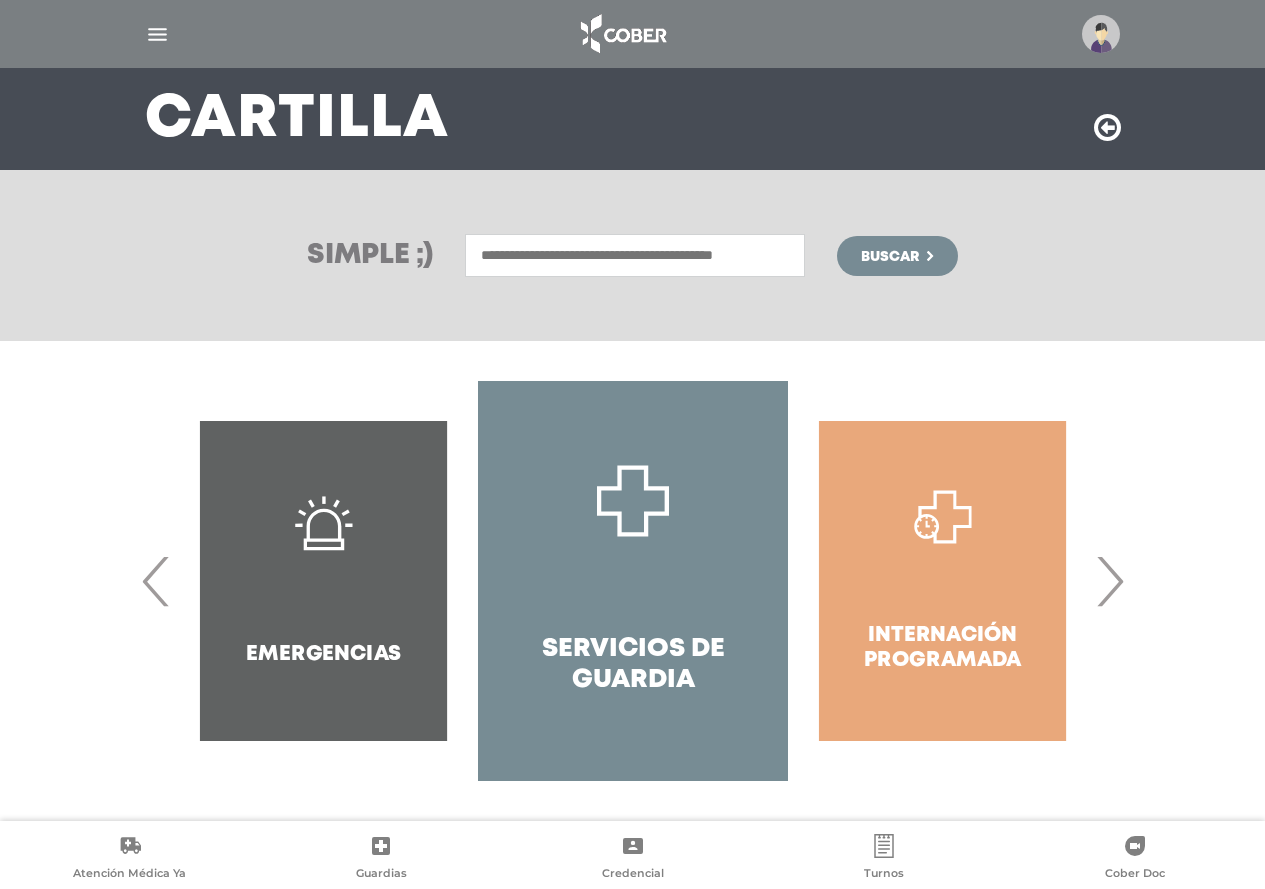 click on "›" at bounding box center (1109, 581) 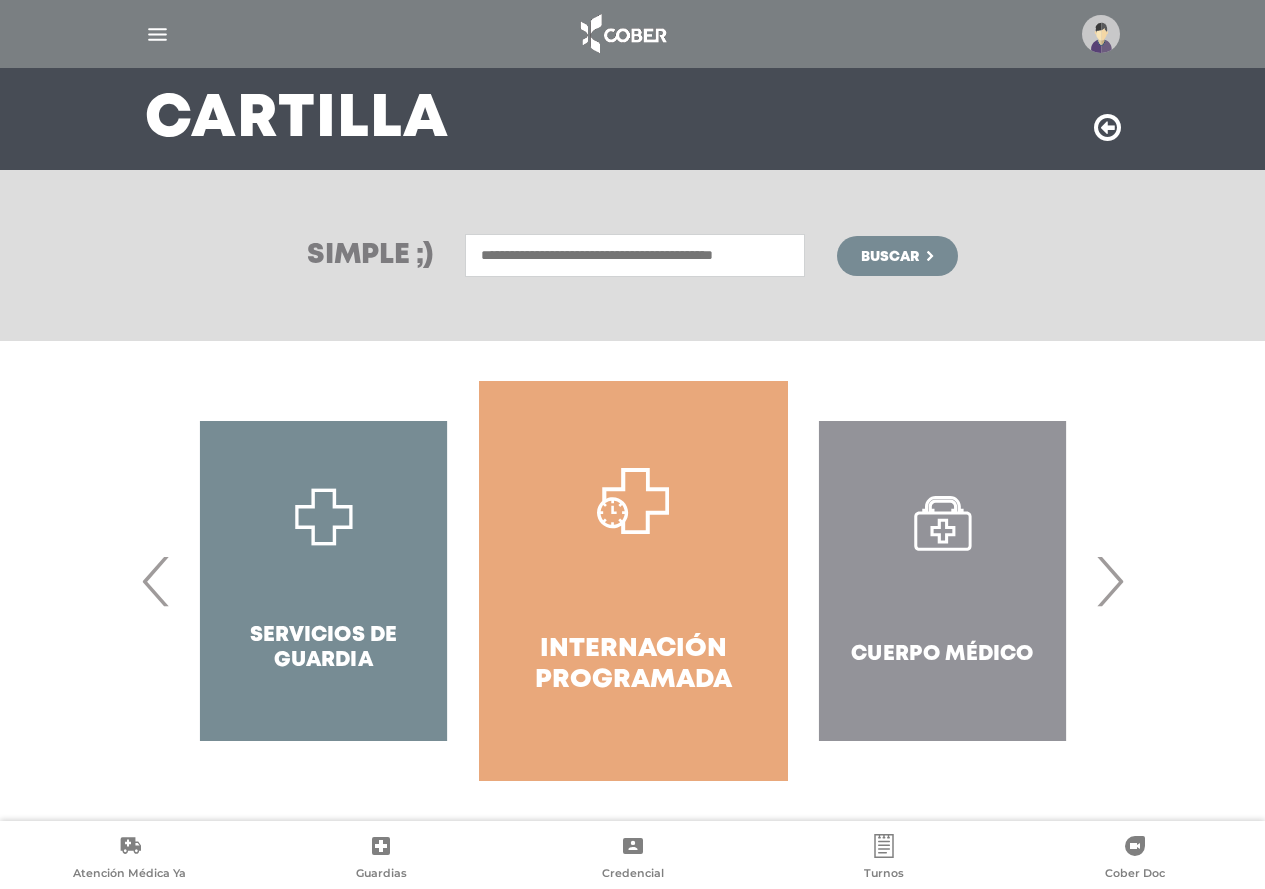 click on "›" at bounding box center (1109, 581) 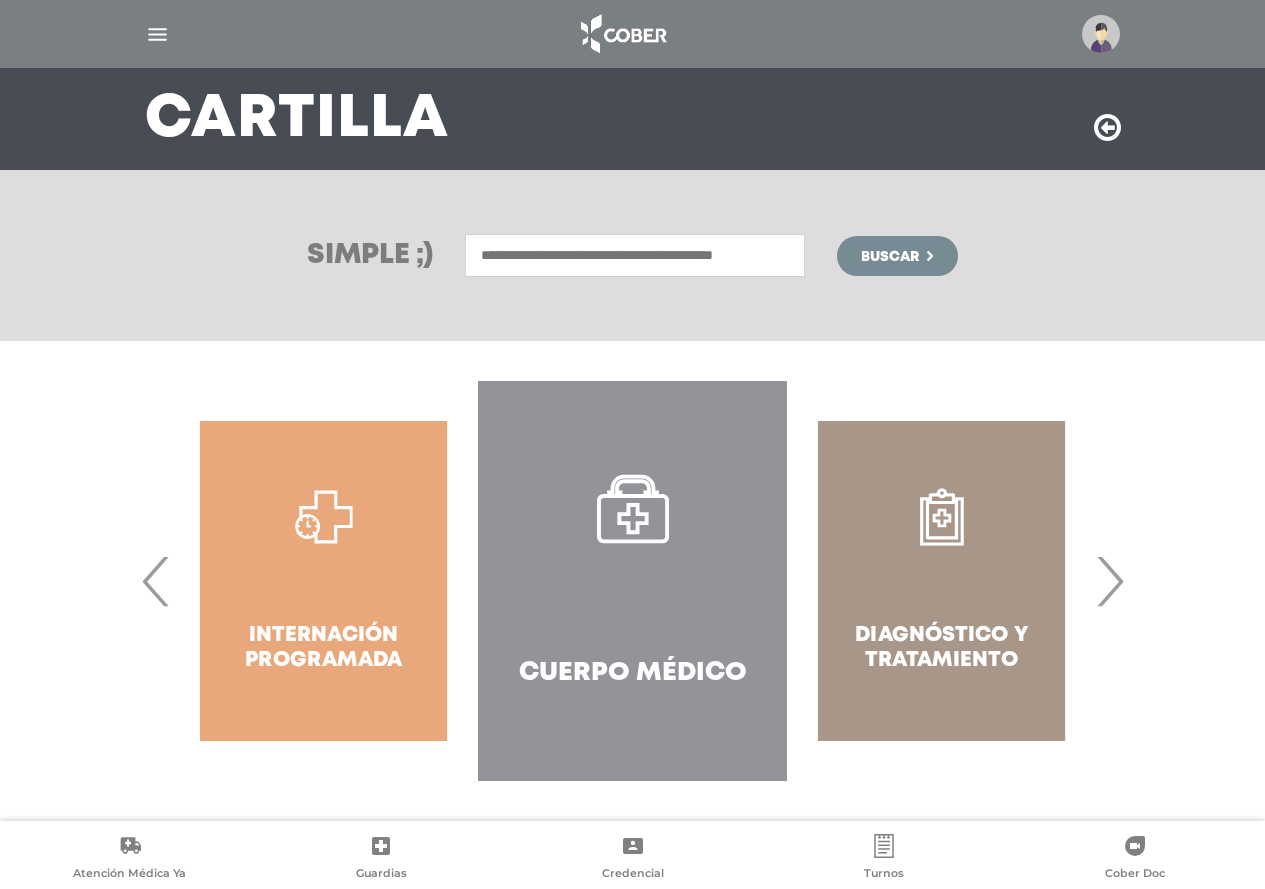 click on "›" at bounding box center [1109, 581] 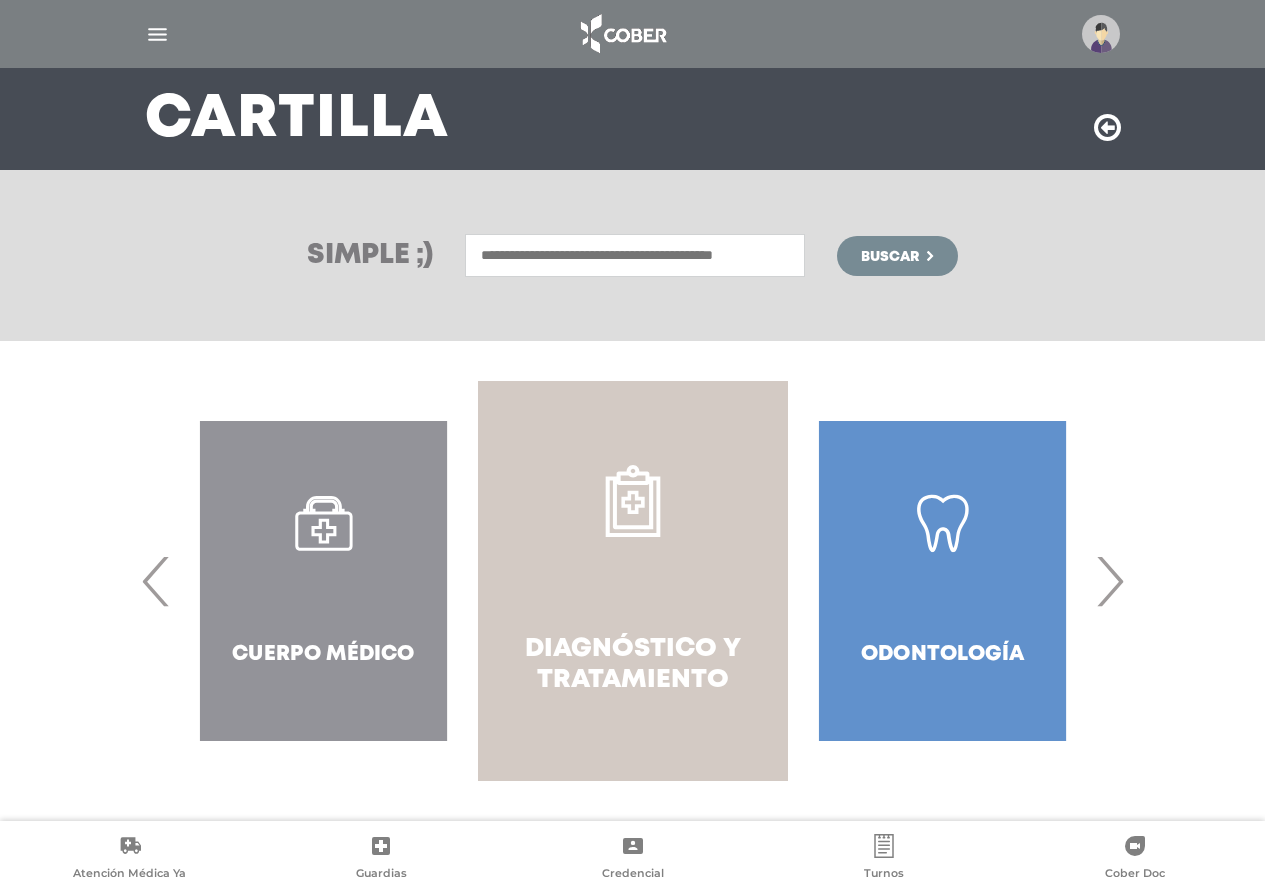 click on "Diagnóstico y Tratamiento" at bounding box center [632, 581] 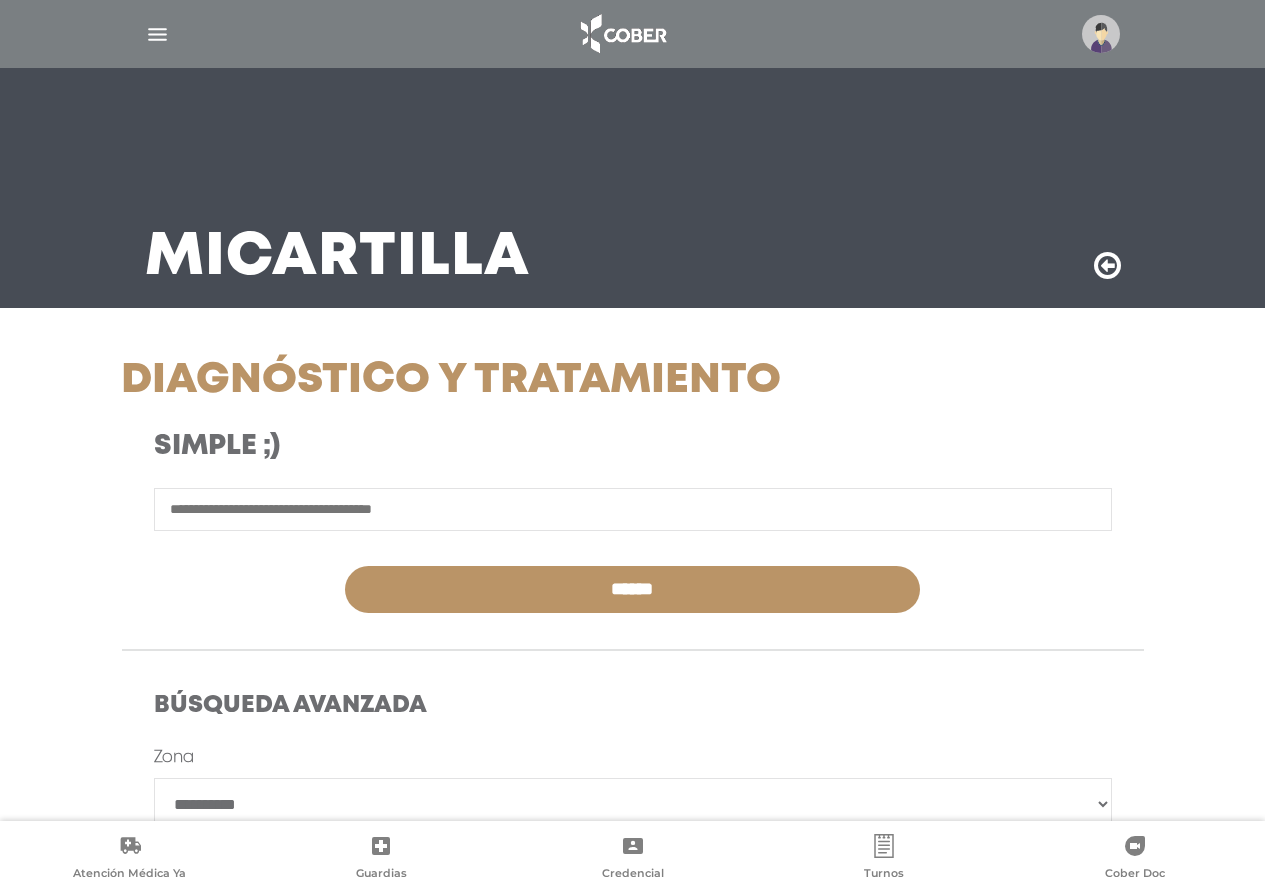 scroll, scrollTop: 300, scrollLeft: 0, axis: vertical 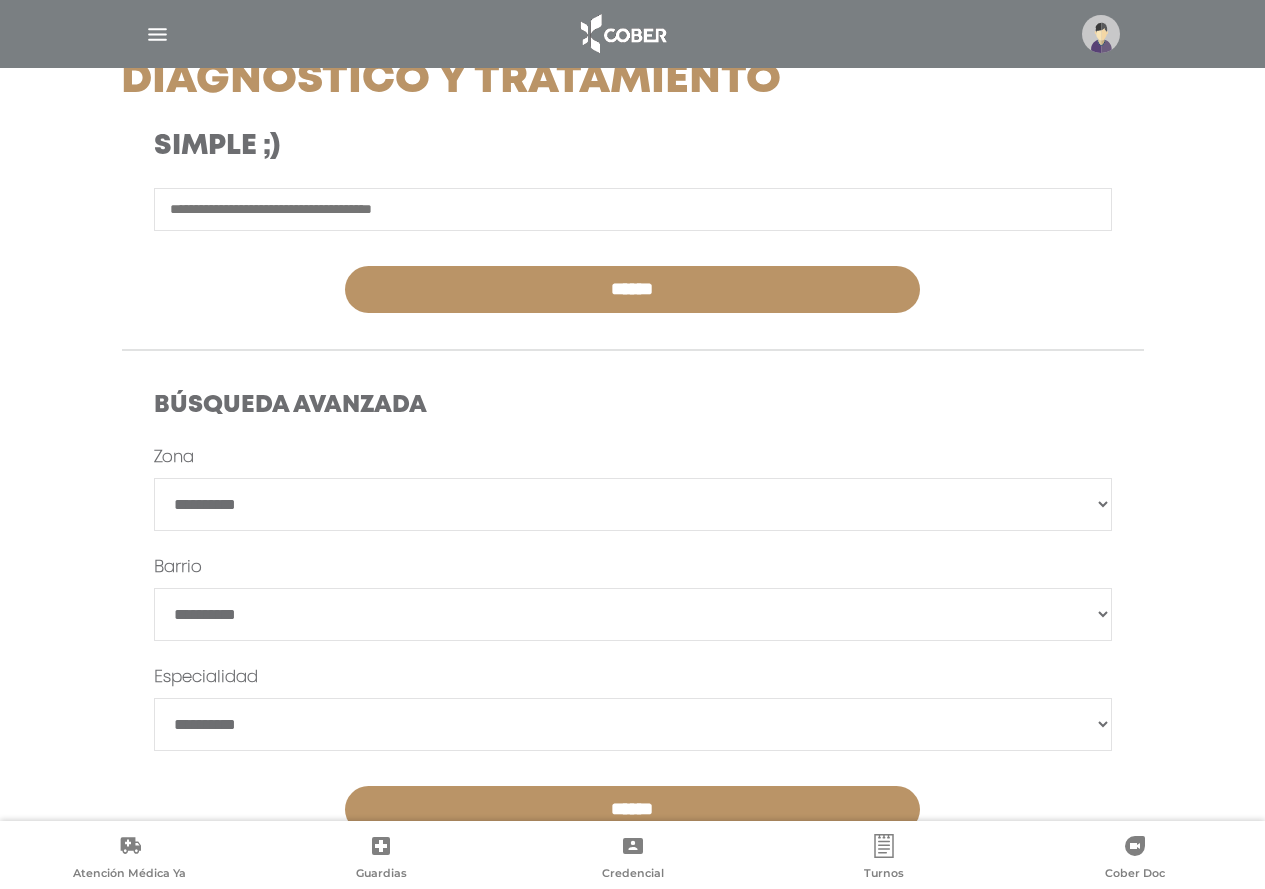click on "**********" at bounding box center (633, 504) 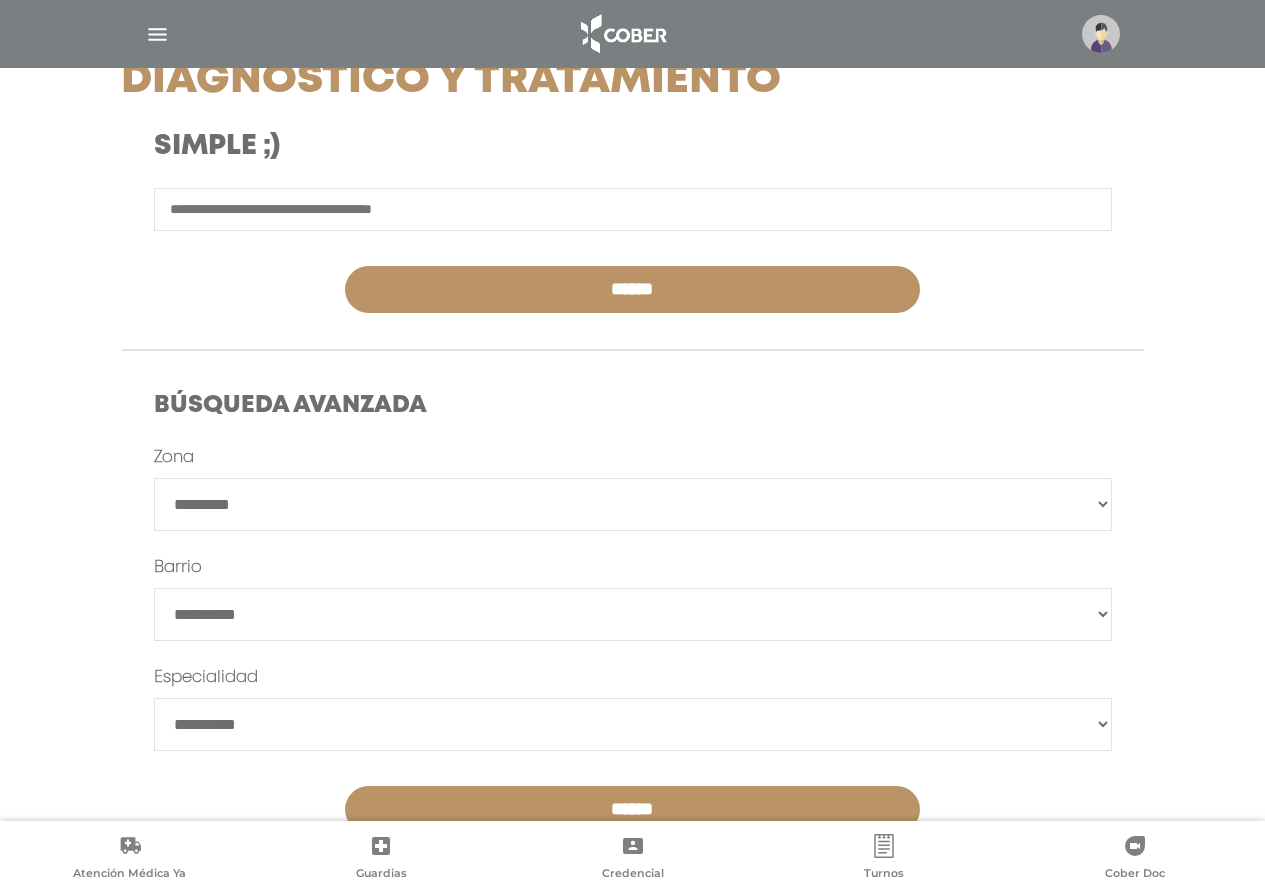 click on "**********" at bounding box center (633, 504) 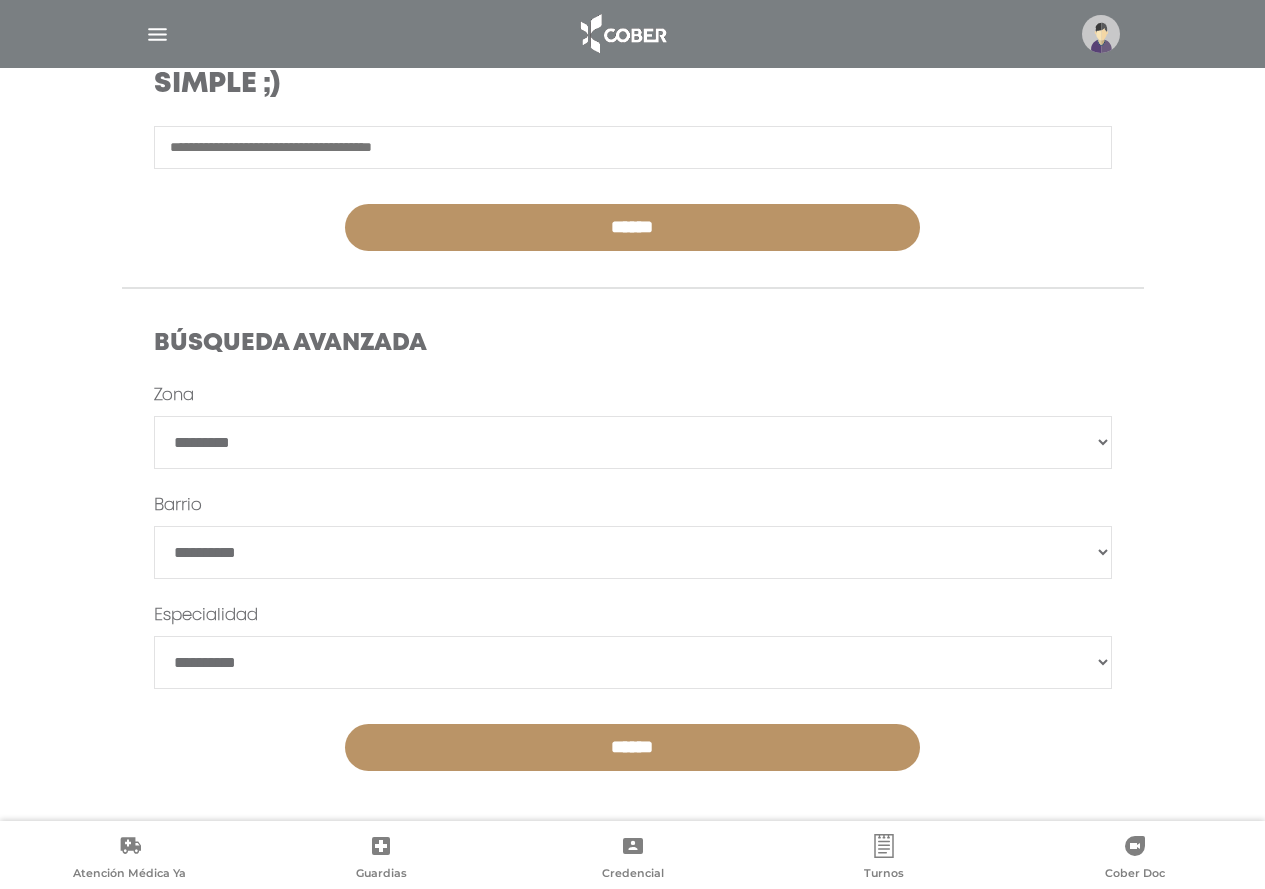 click on "**********" at bounding box center (633, 577) 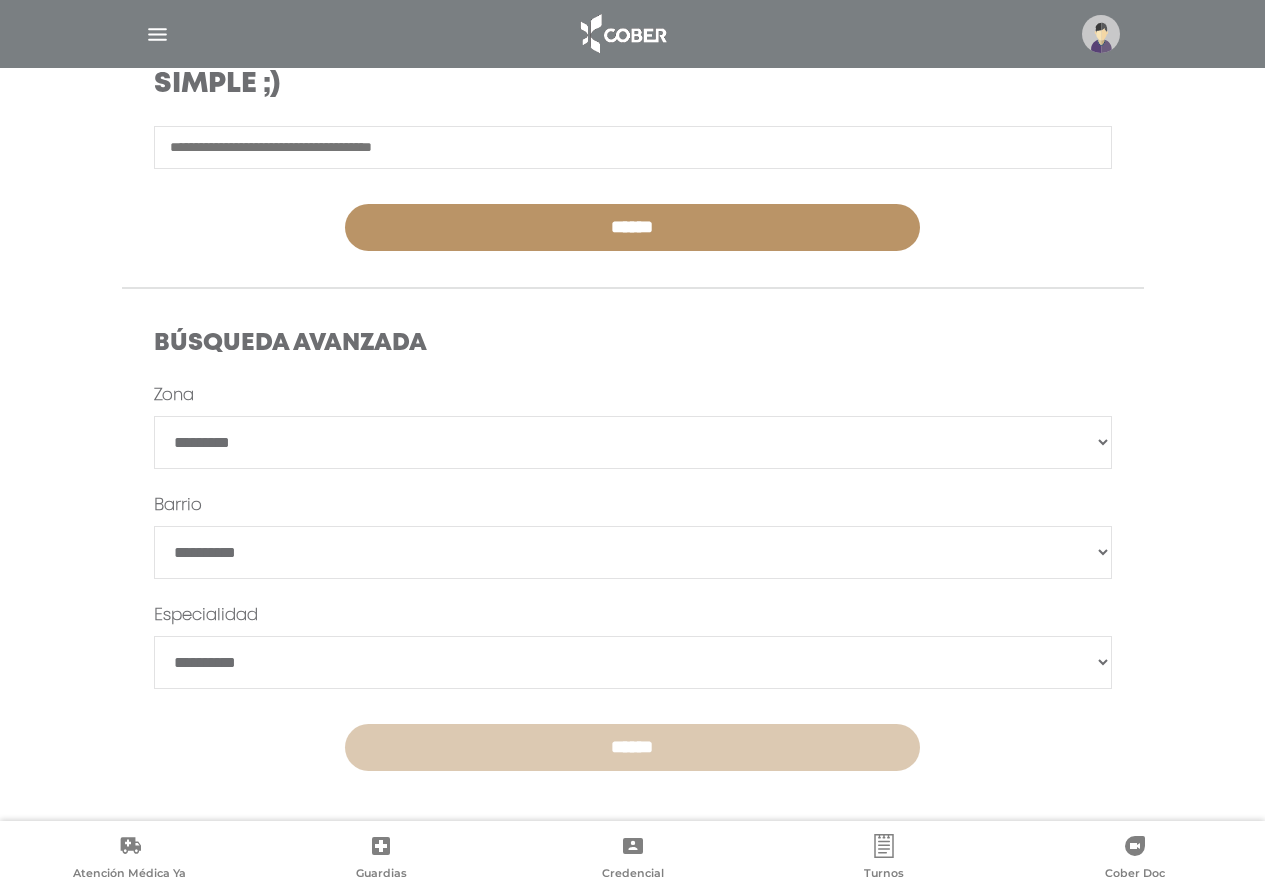 click on "******" at bounding box center (632, 747) 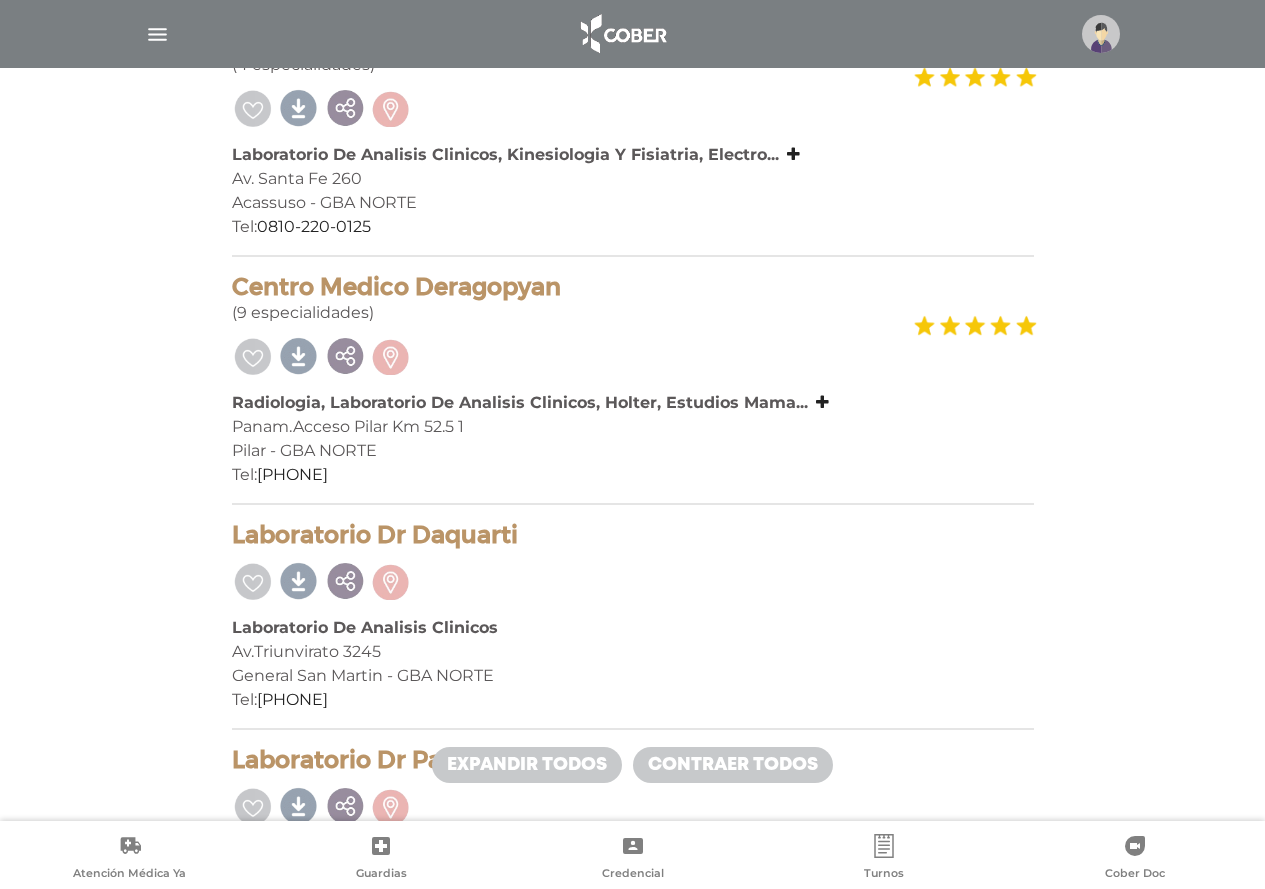 scroll, scrollTop: 600, scrollLeft: 0, axis: vertical 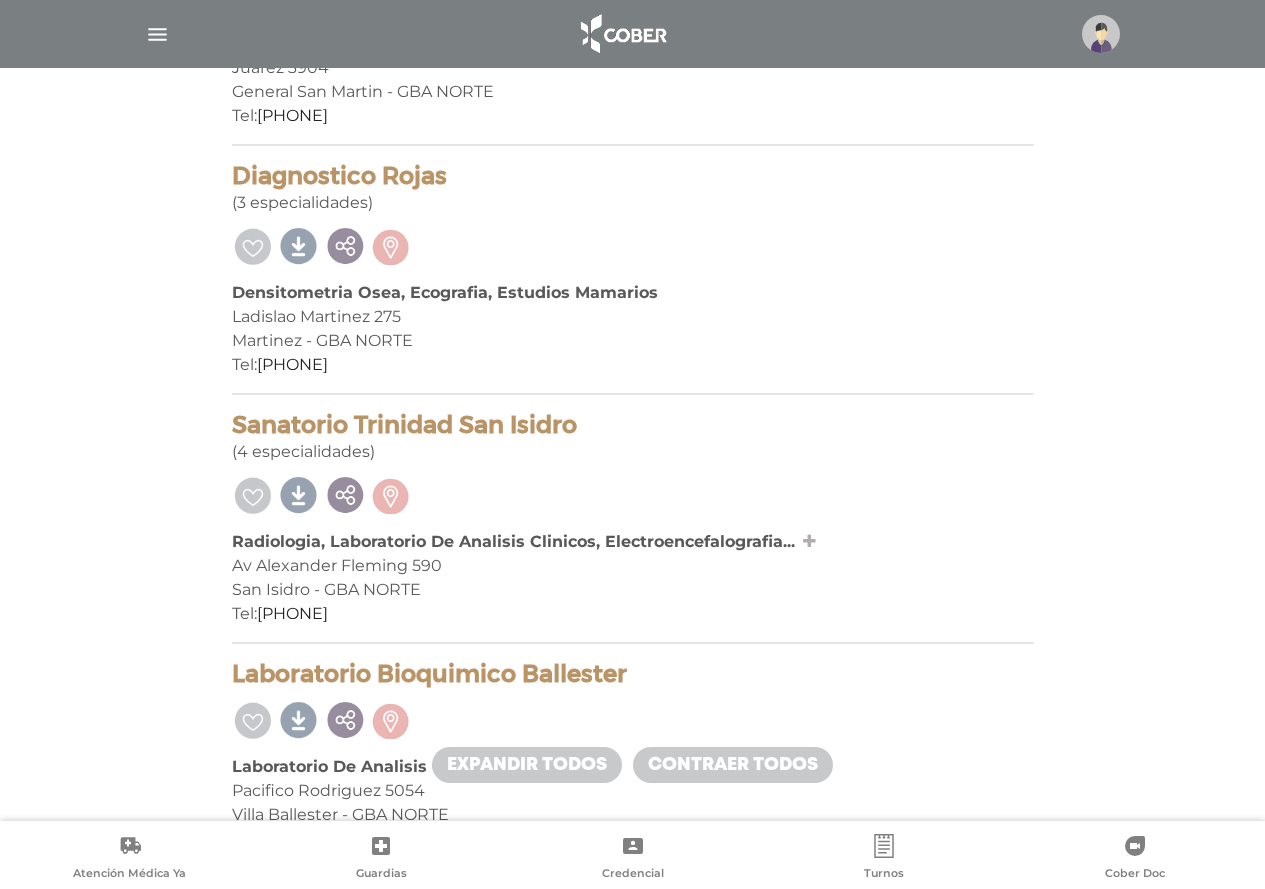 click at bounding box center (809, 541) 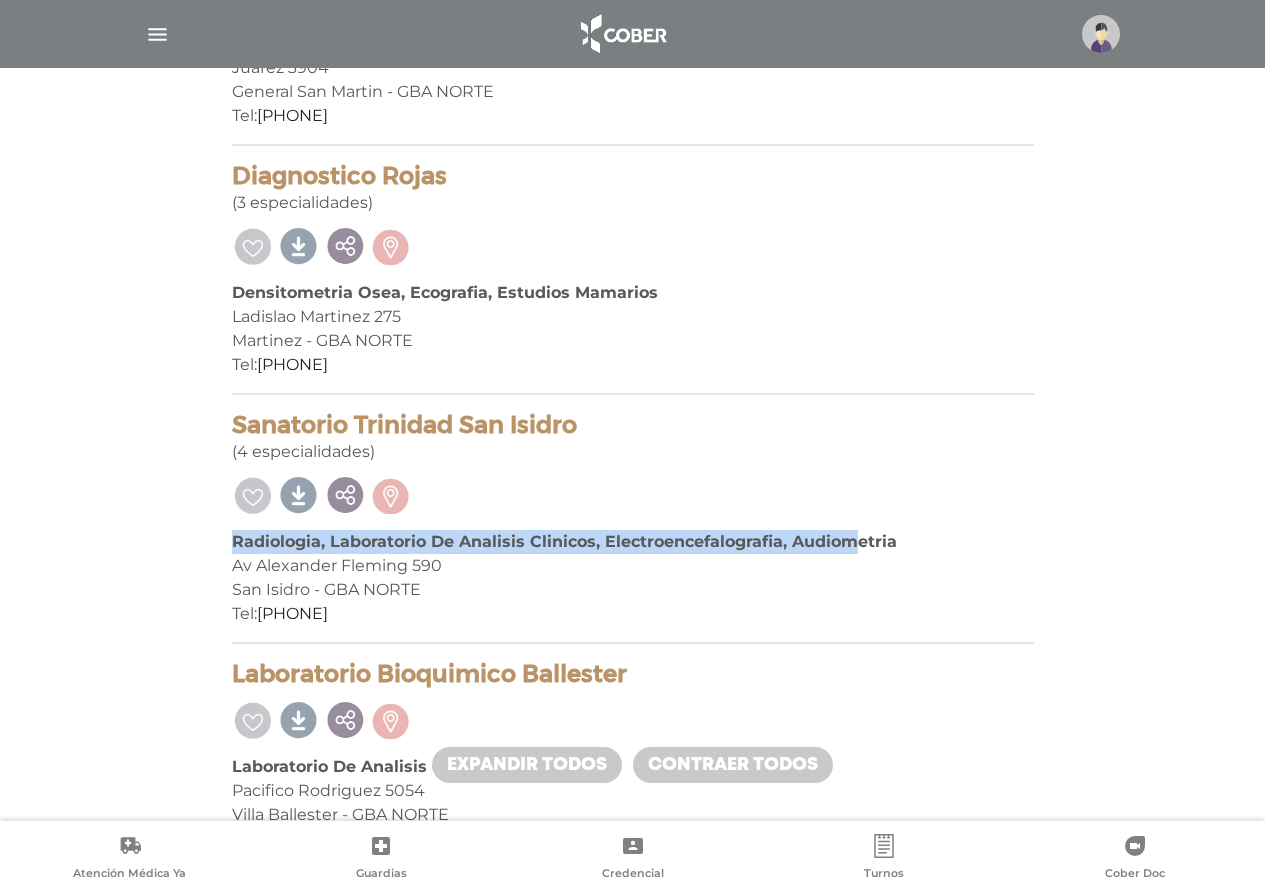 drag, startPoint x: 228, startPoint y: 541, endPoint x: 859, endPoint y: 548, distance: 631.0388 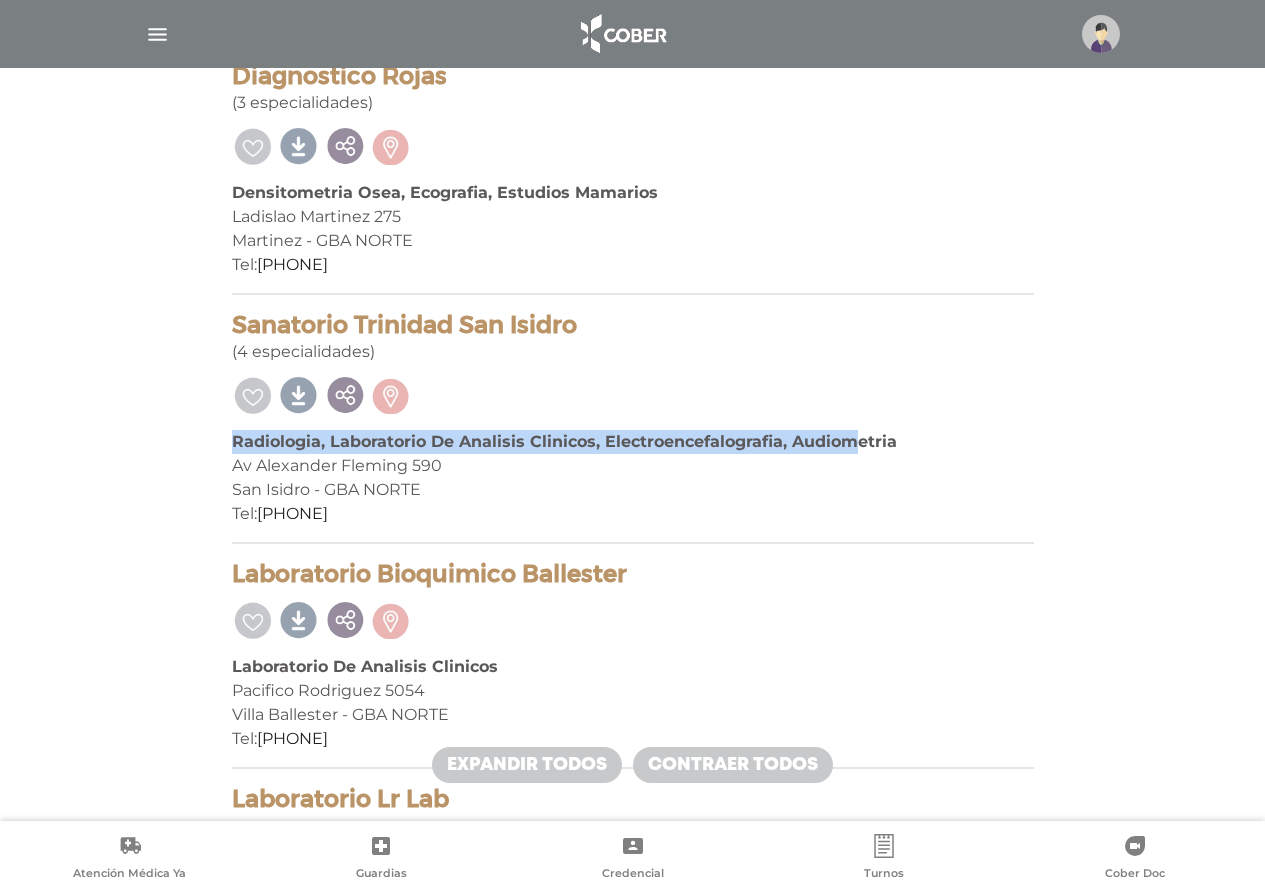 scroll, scrollTop: 3331, scrollLeft: 0, axis: vertical 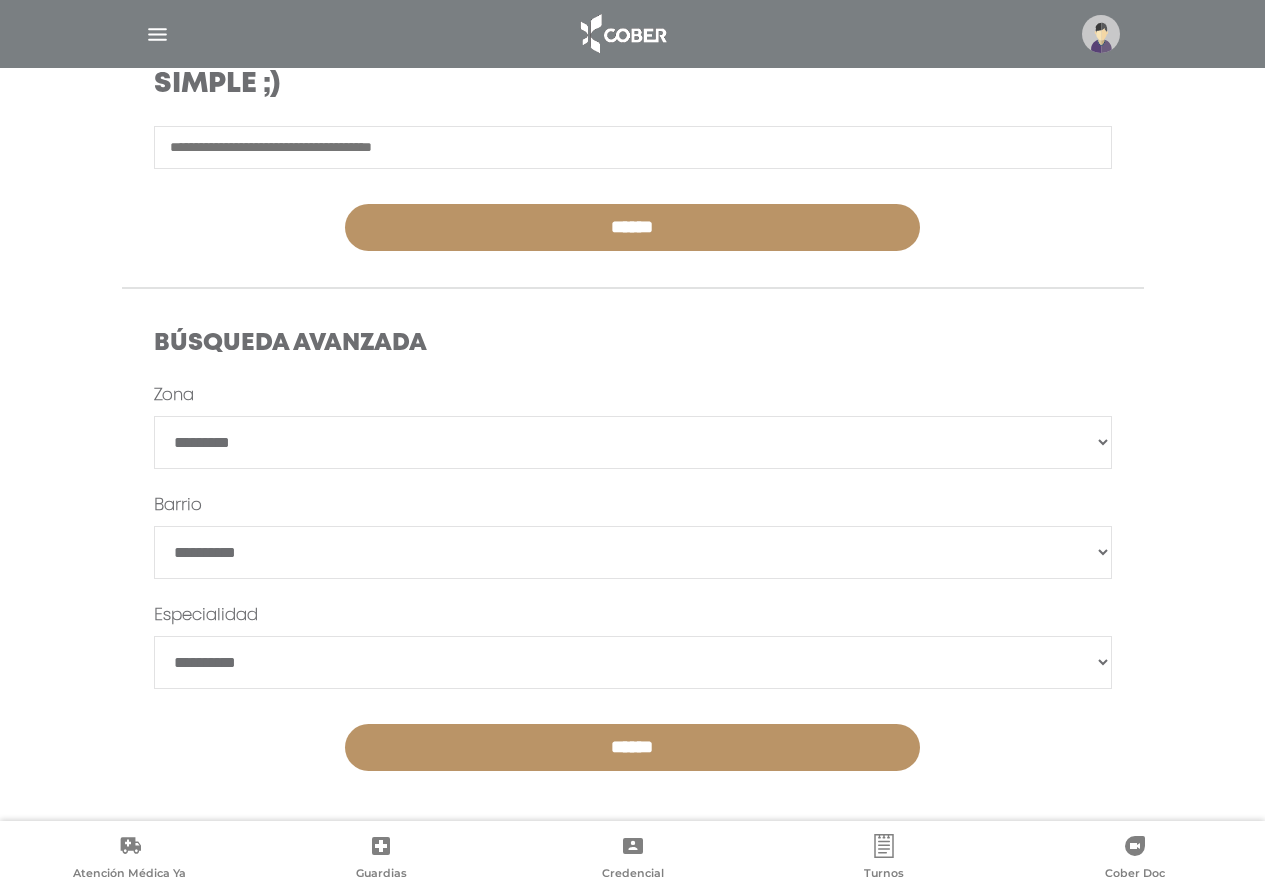 click on "**********" at bounding box center [633, 577] 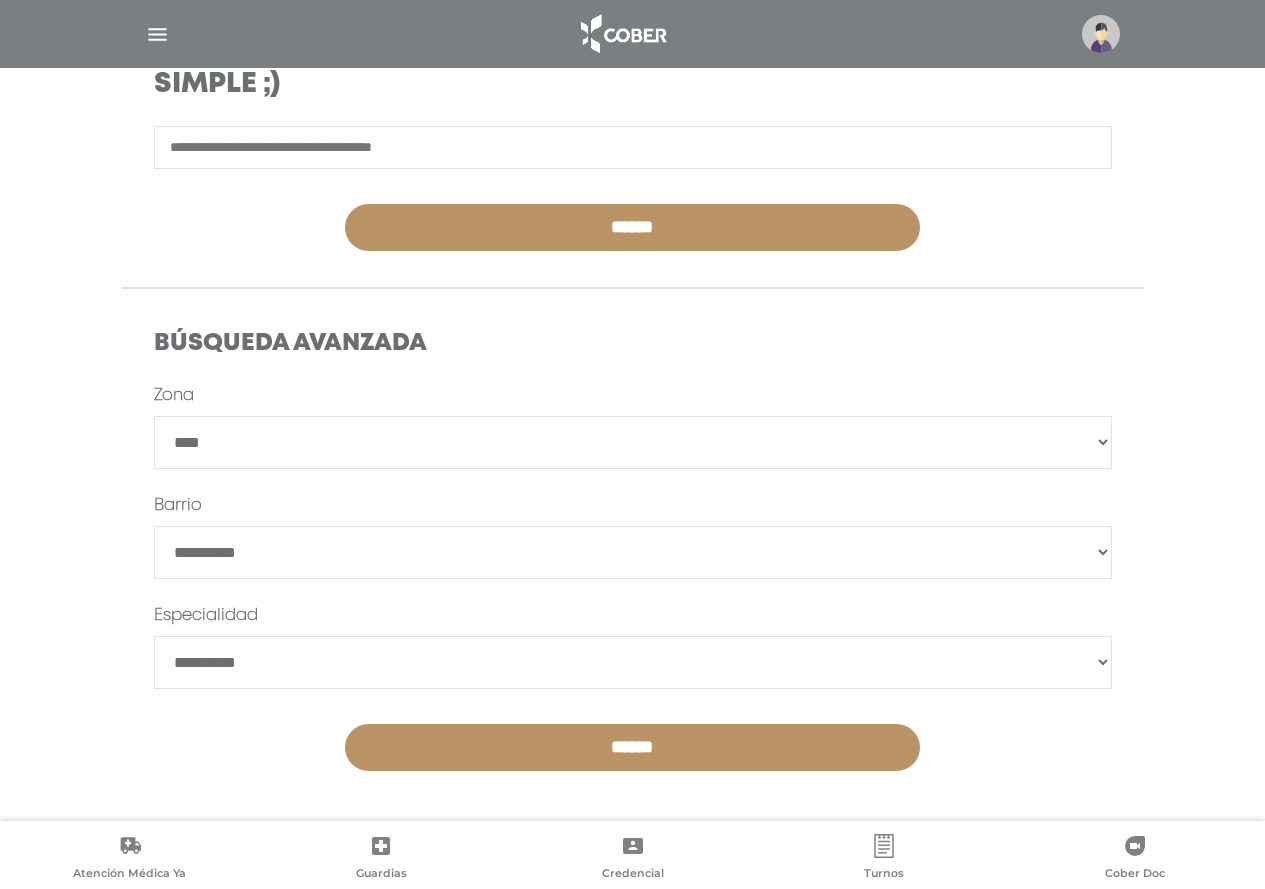 click on "**********" at bounding box center [633, 442] 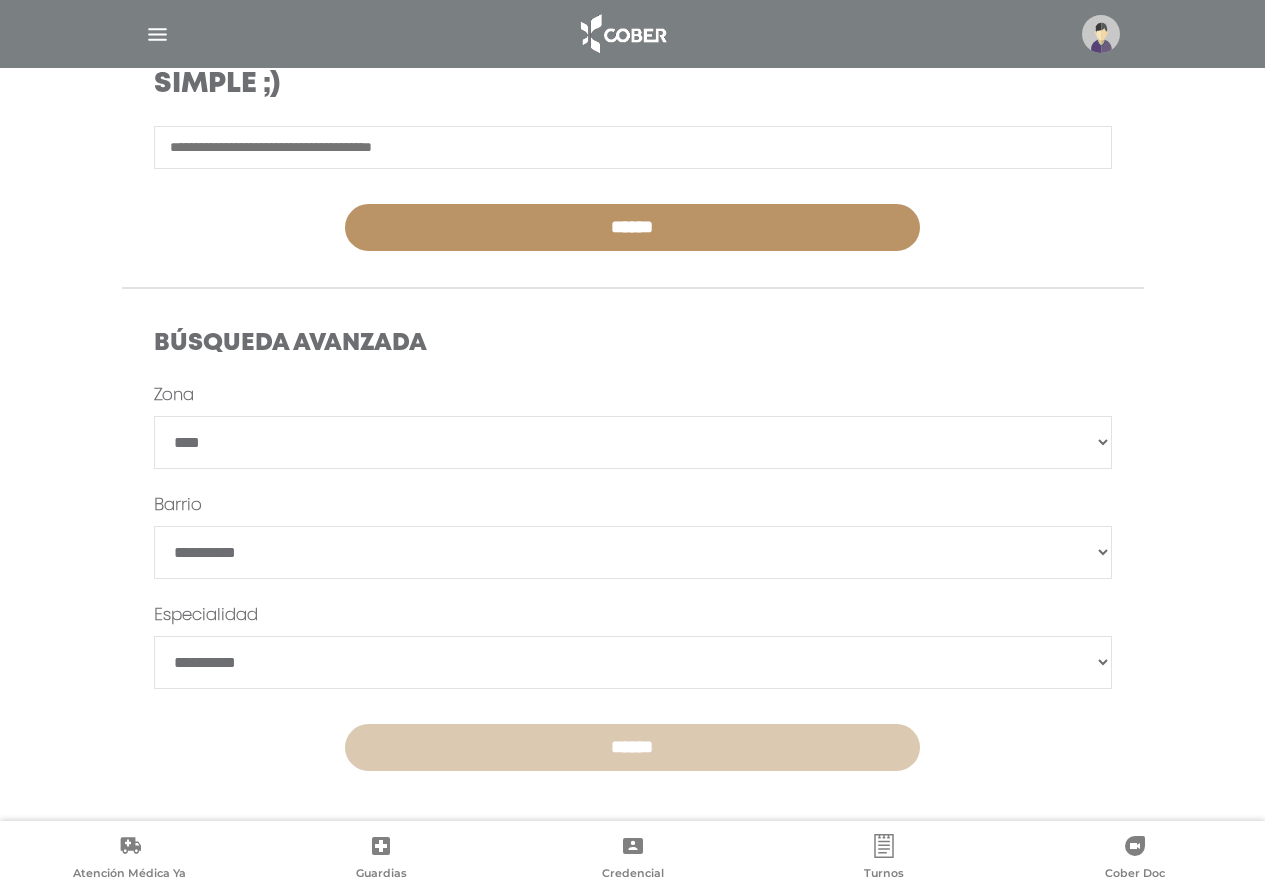 click on "******" at bounding box center [632, 747] 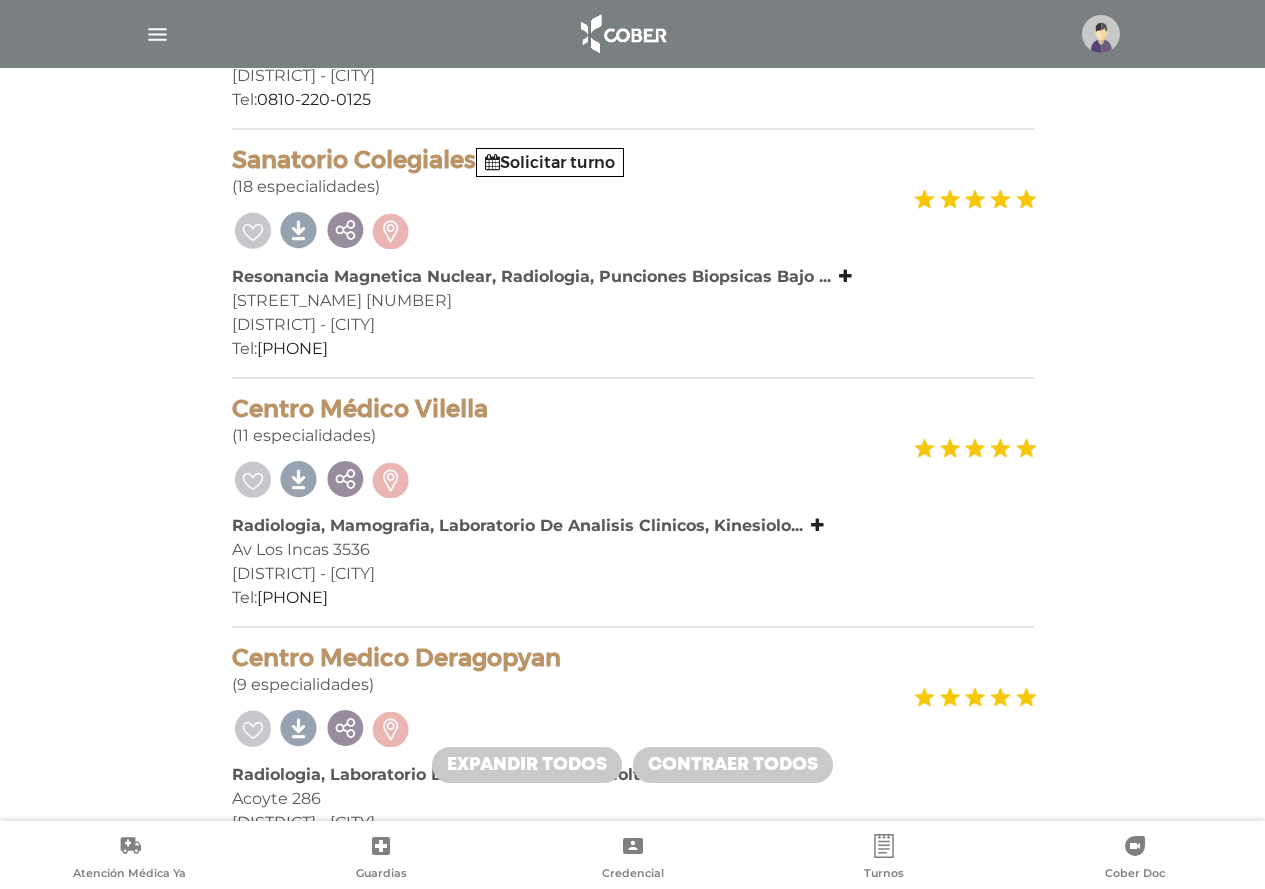scroll, scrollTop: 1000, scrollLeft: 0, axis: vertical 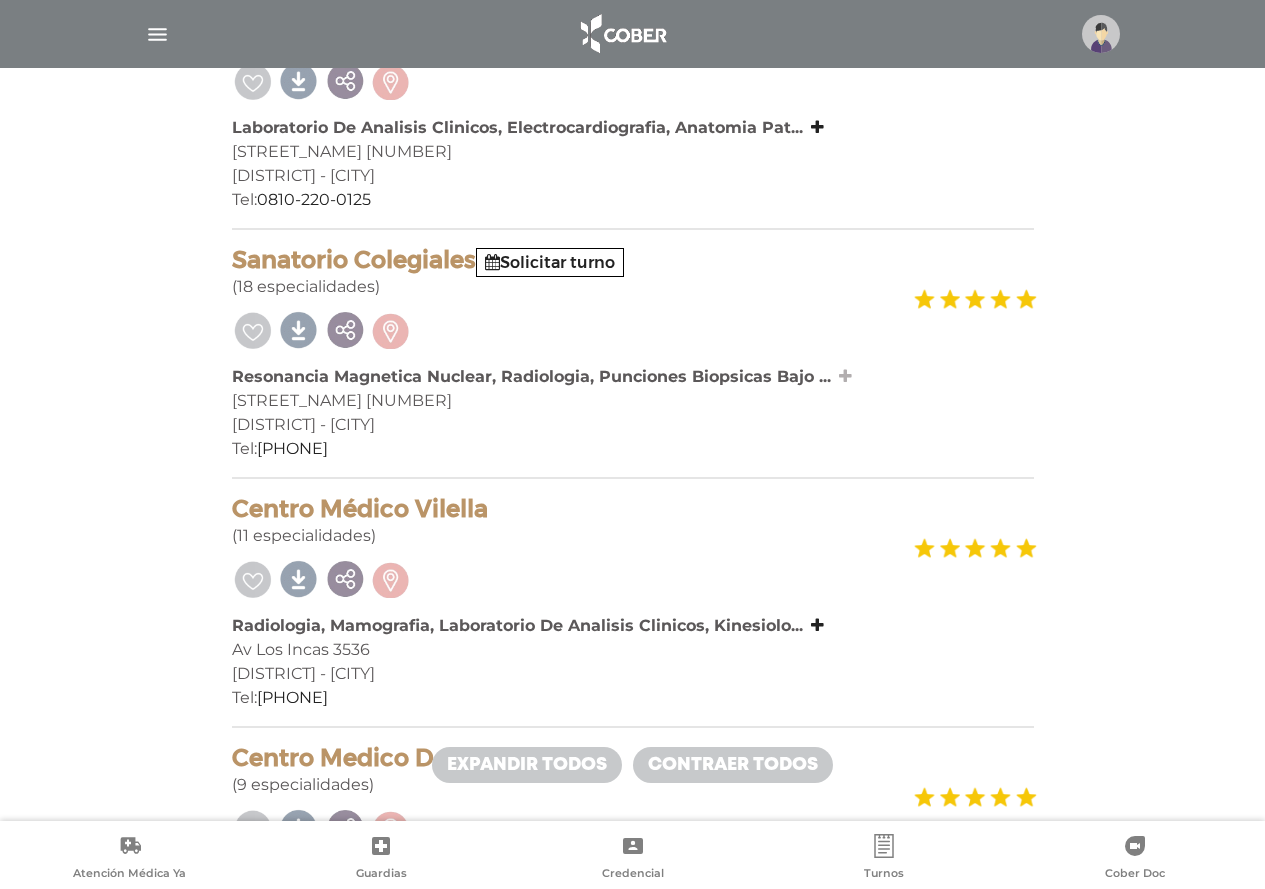 click at bounding box center [845, 376] 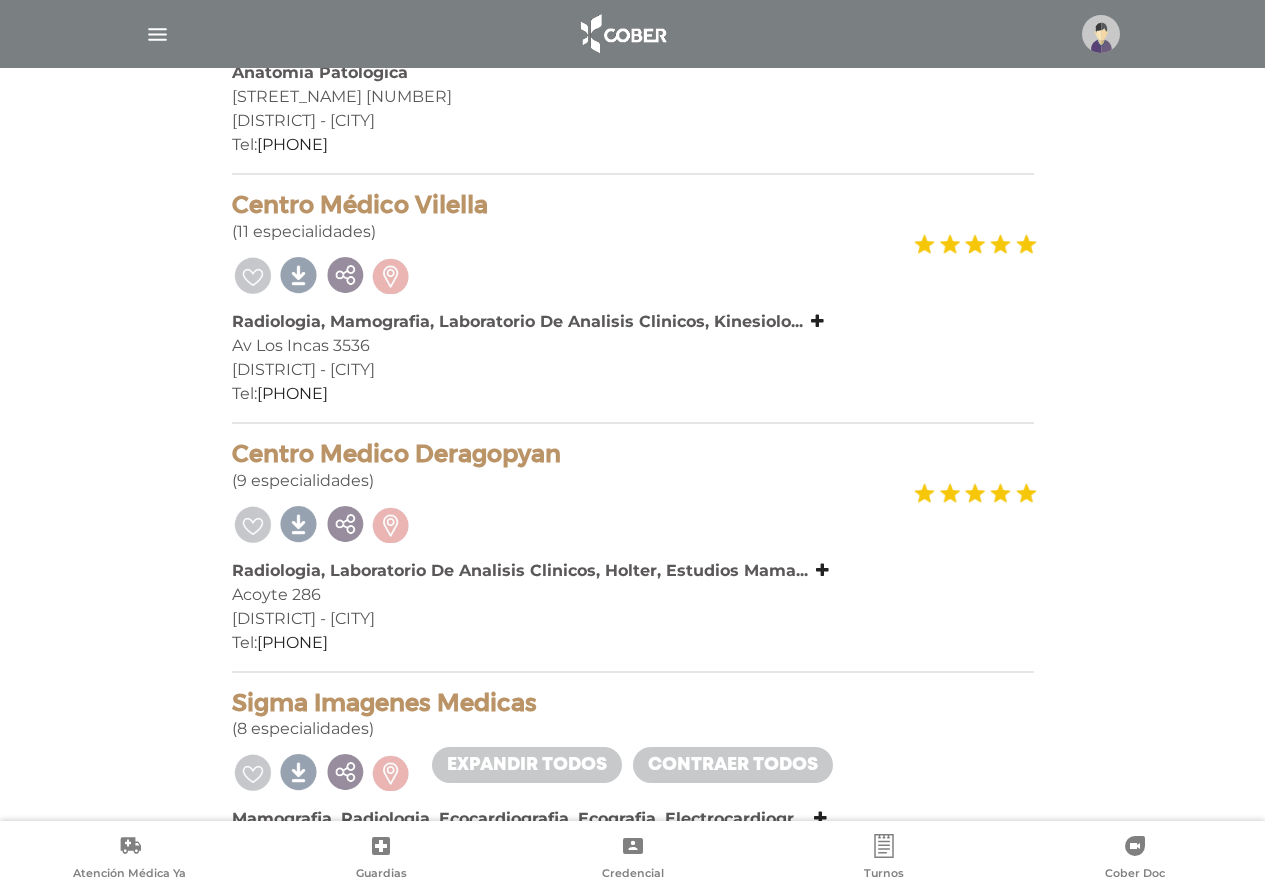 scroll, scrollTop: 1500, scrollLeft: 0, axis: vertical 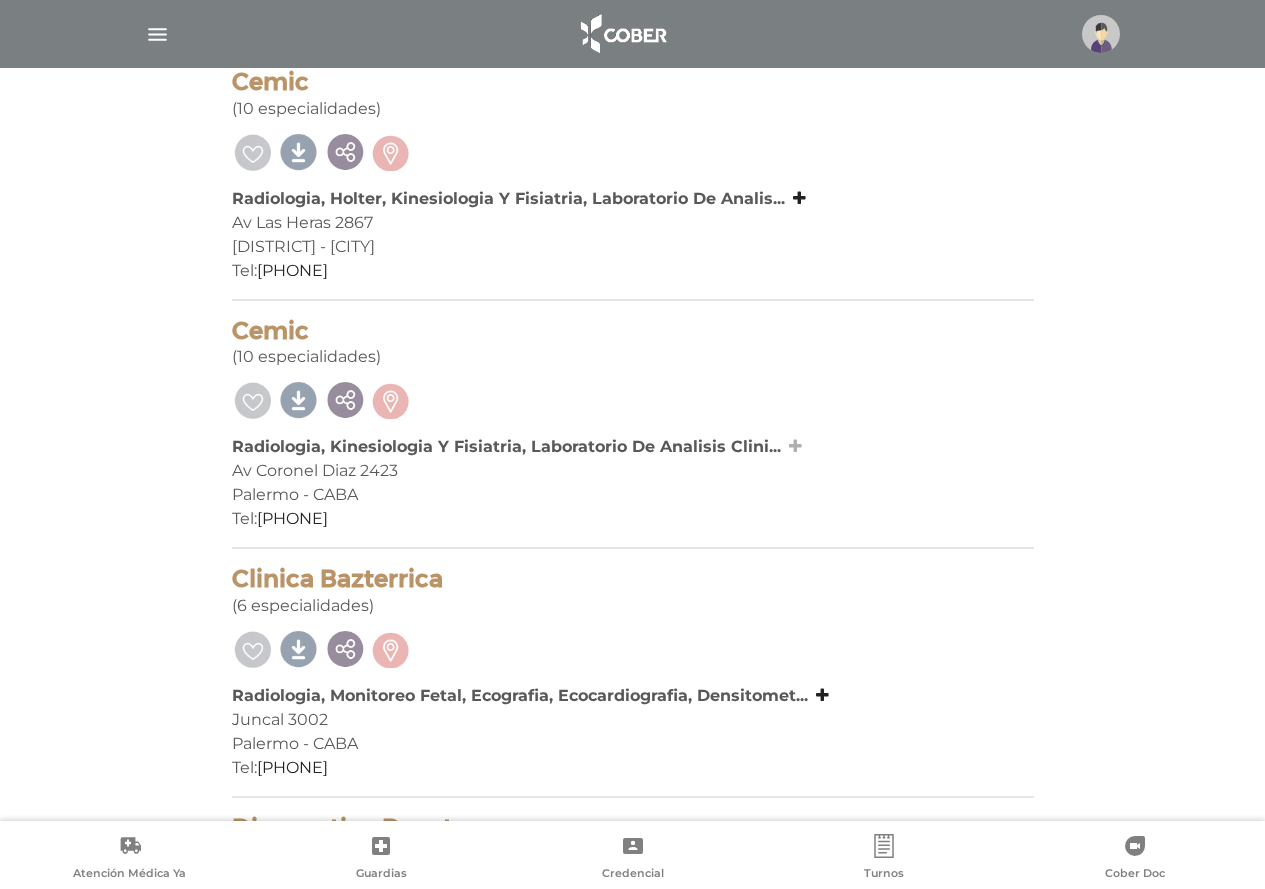 click at bounding box center [795, 446] 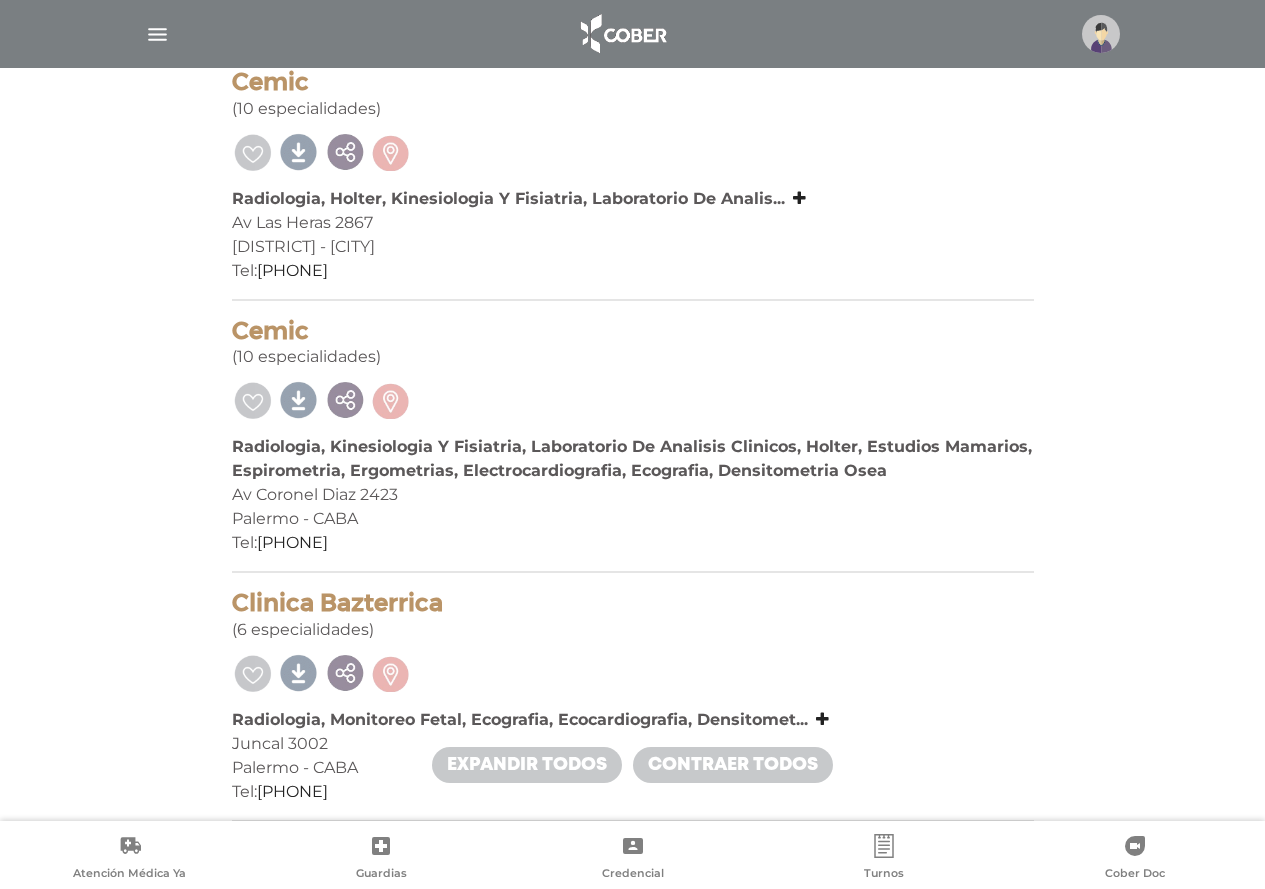 scroll, scrollTop: 8311, scrollLeft: 0, axis: vertical 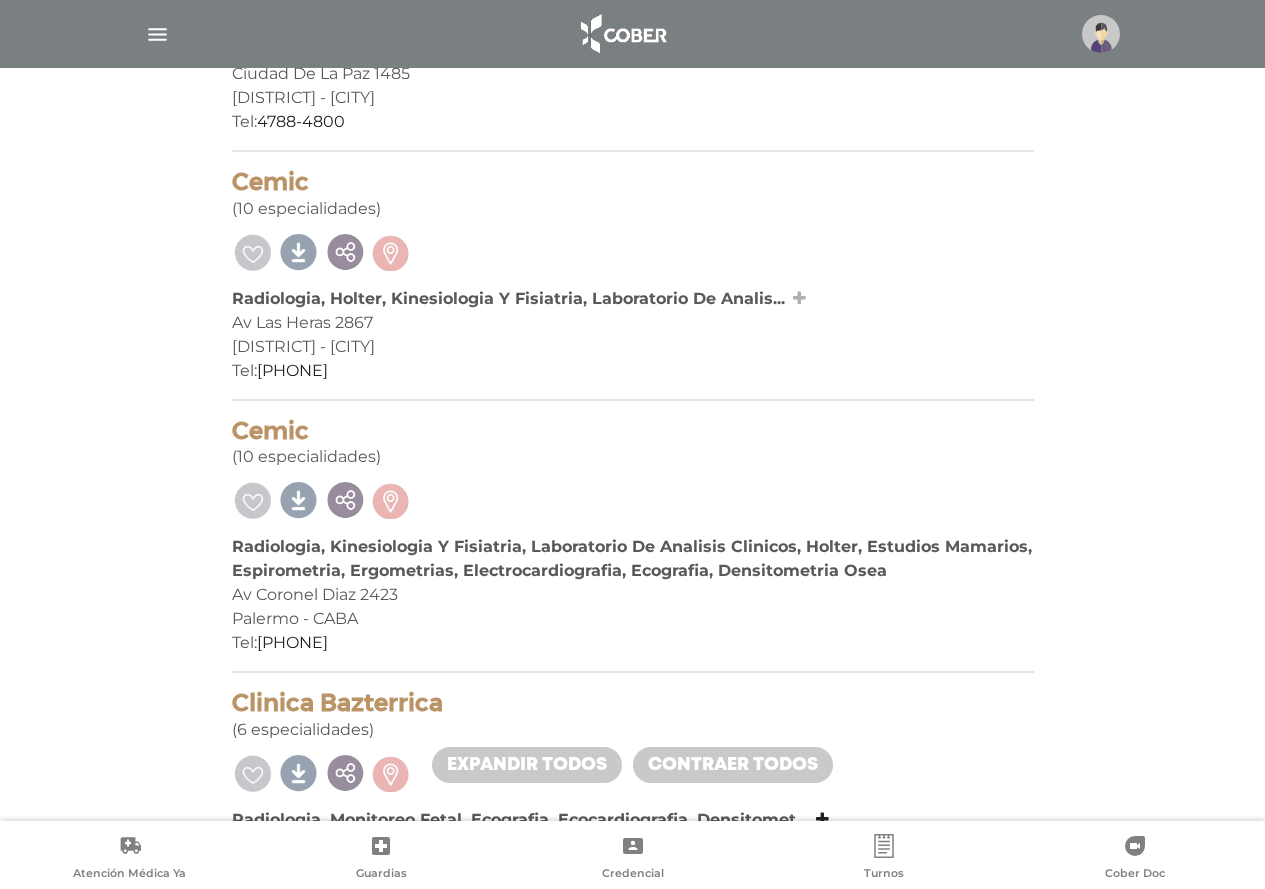 click at bounding box center (799, 298) 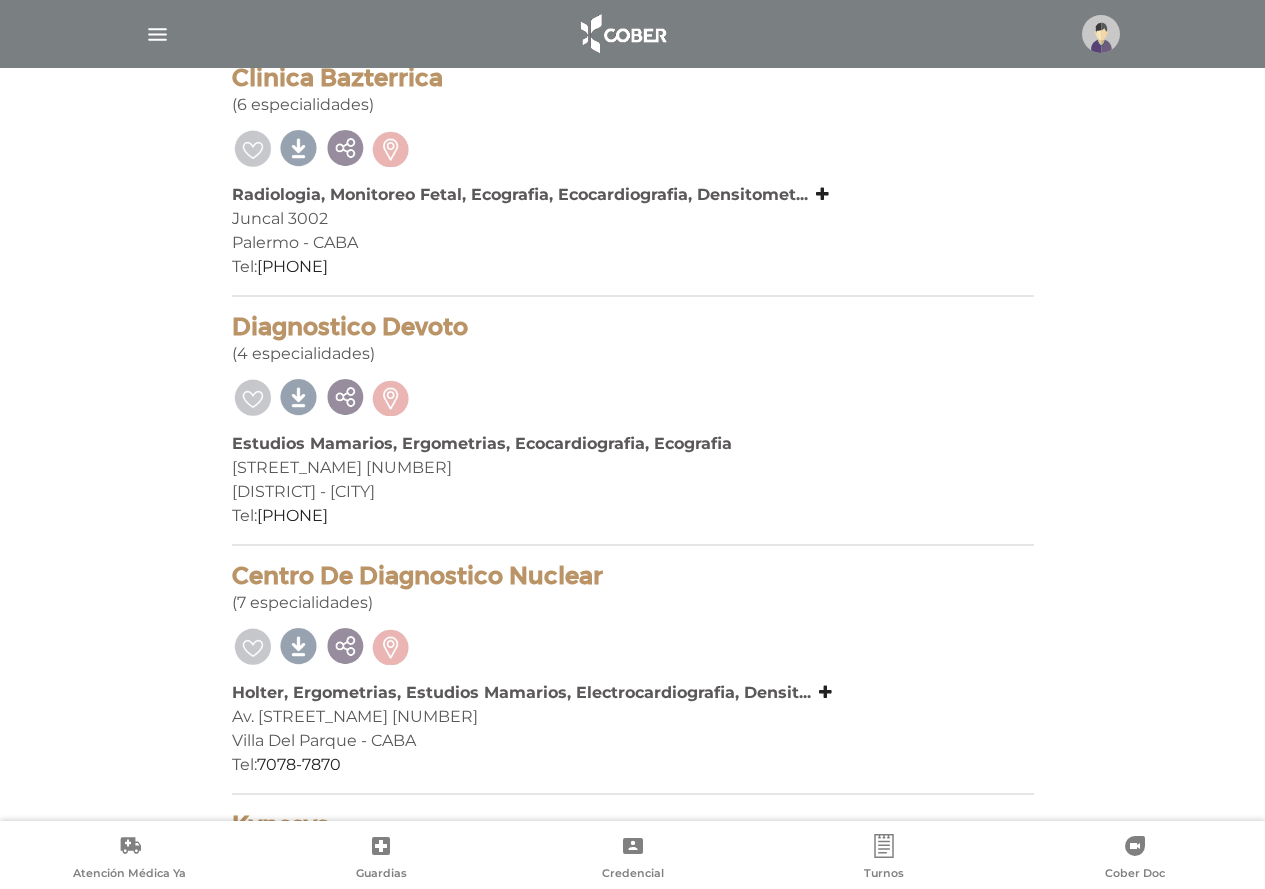 scroll, scrollTop: 9250, scrollLeft: 0, axis: vertical 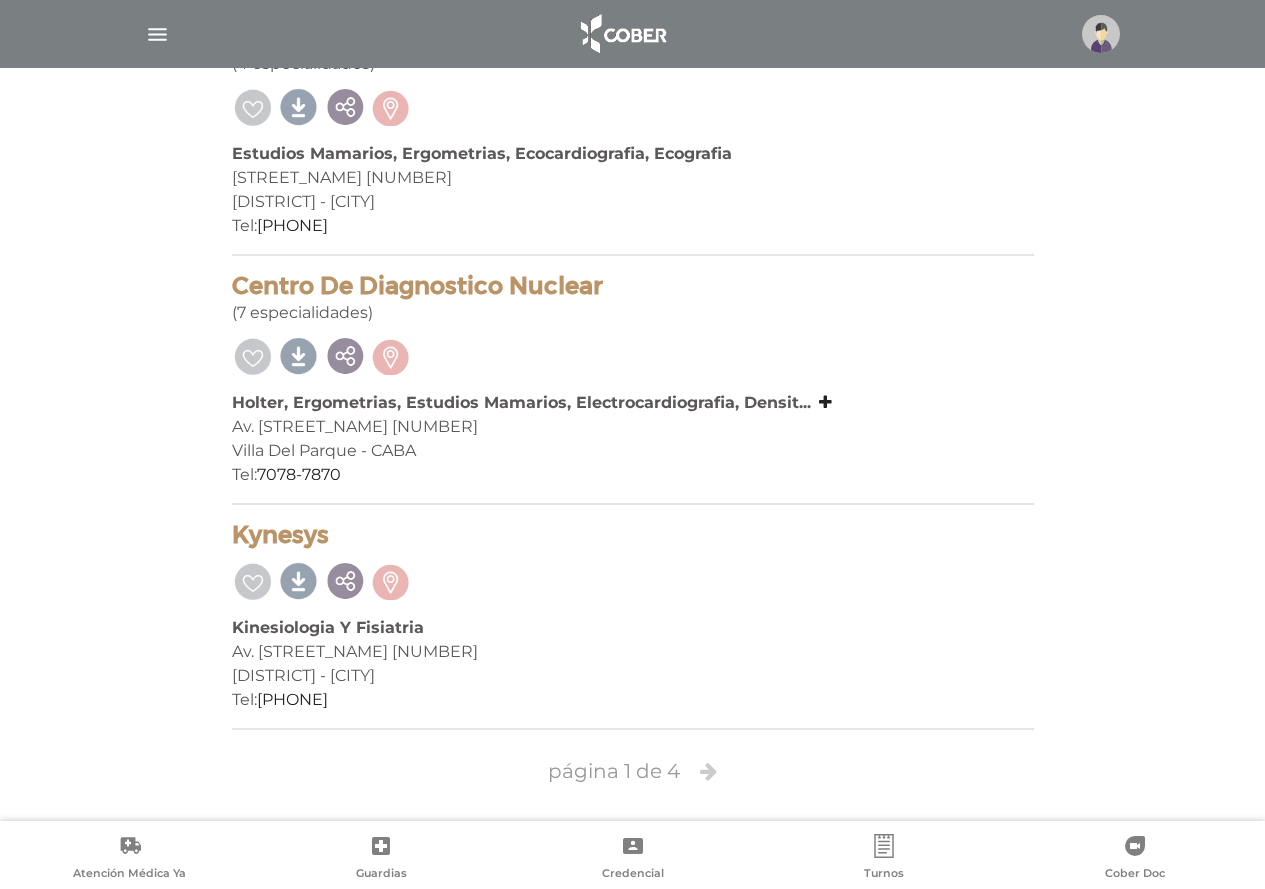click at bounding box center (708, 771) 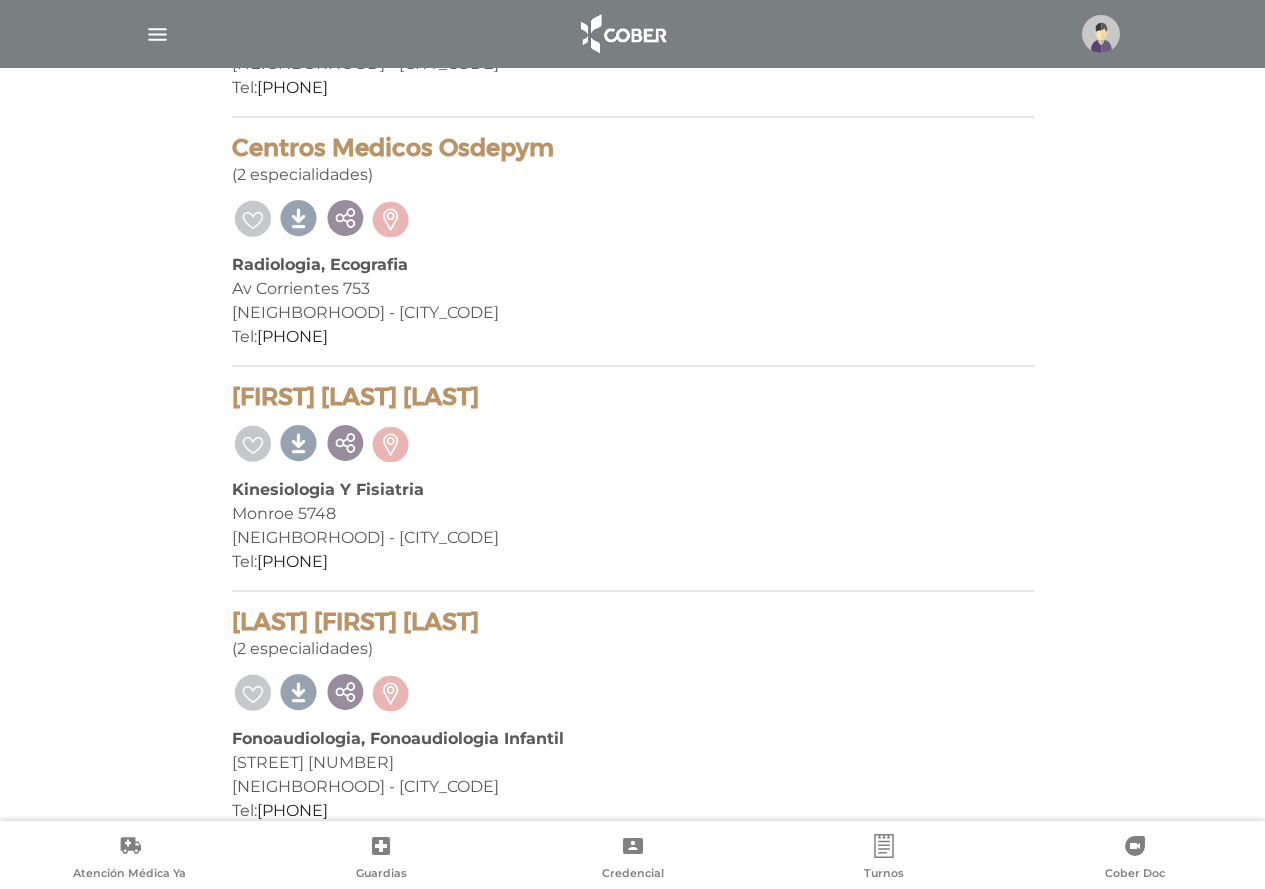 scroll, scrollTop: 4811, scrollLeft: 0, axis: vertical 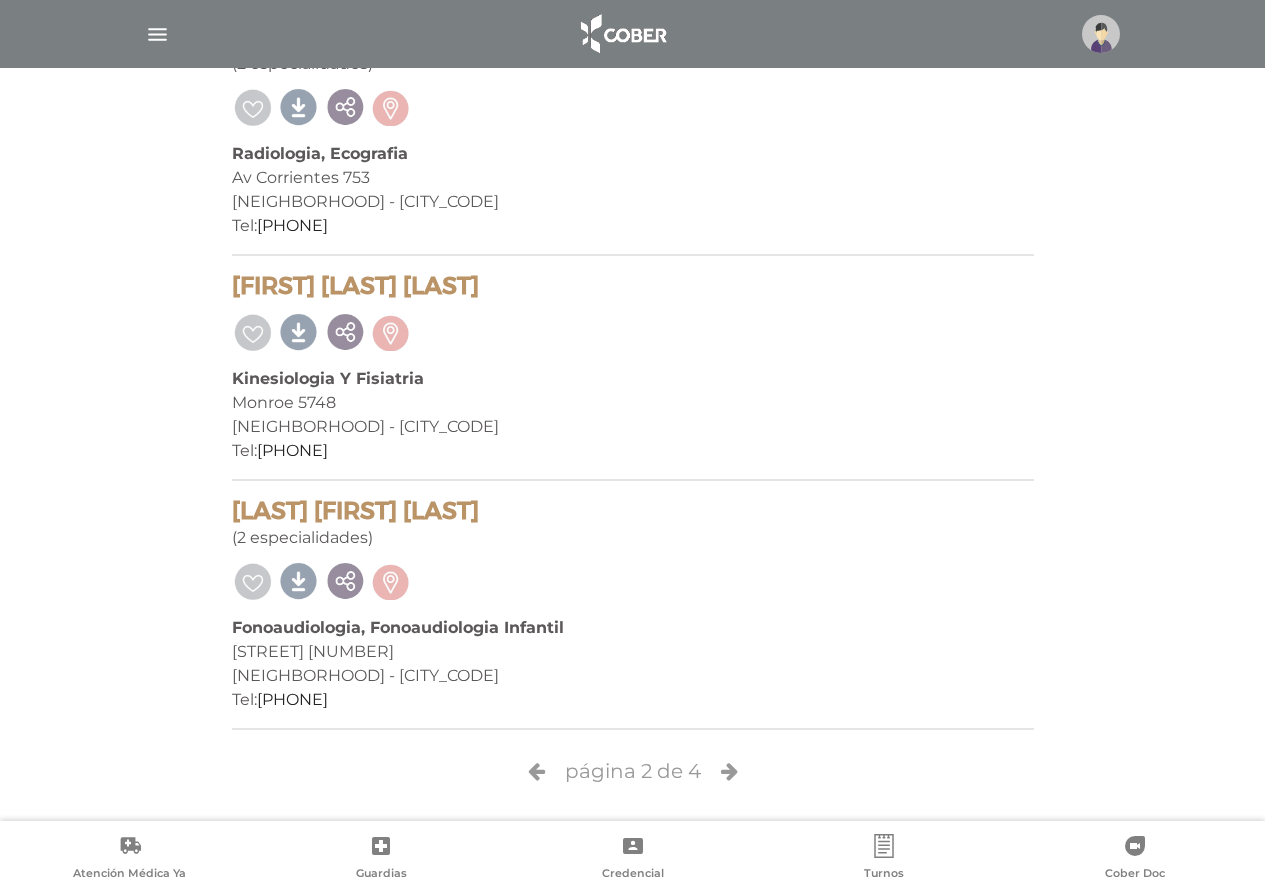 click at bounding box center (729, 771) 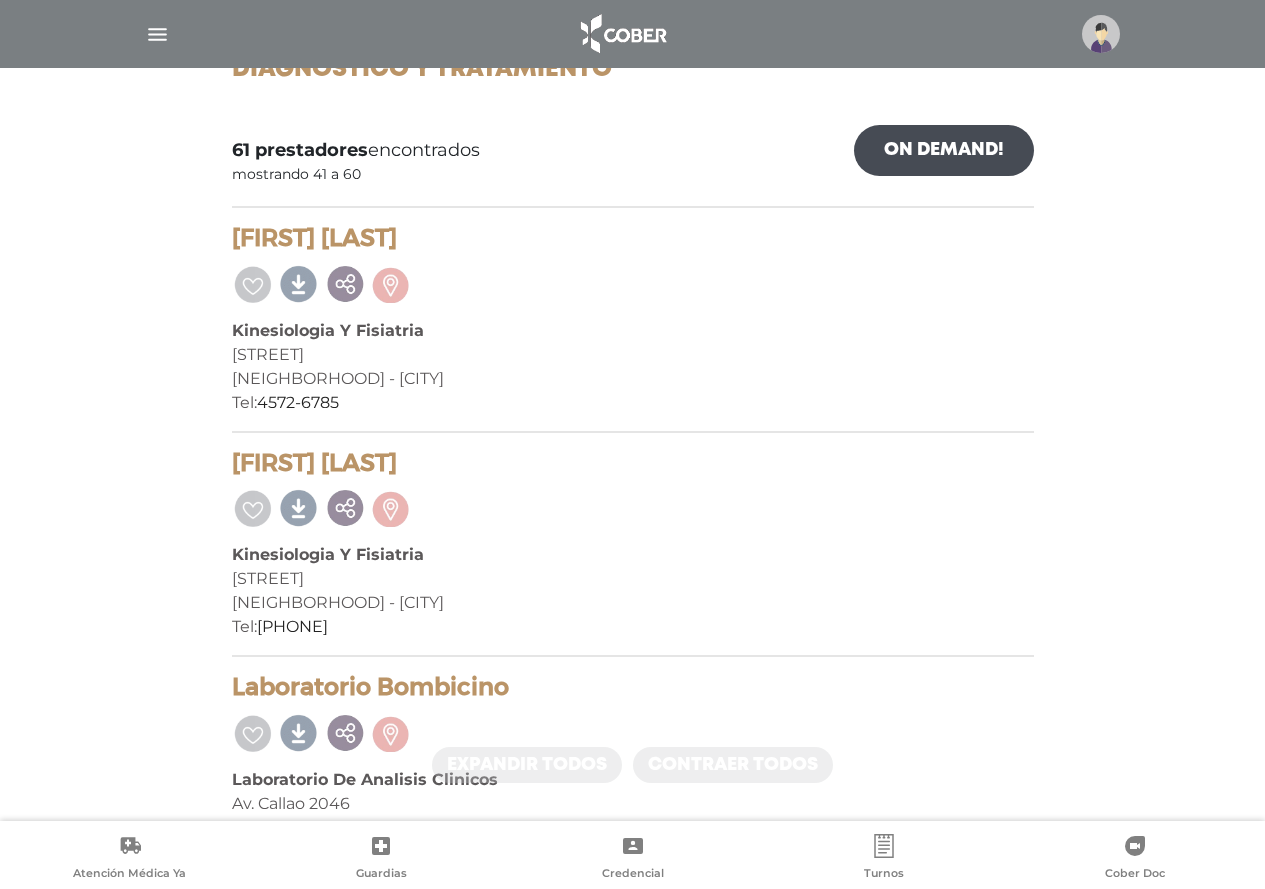 scroll, scrollTop: 400, scrollLeft: 0, axis: vertical 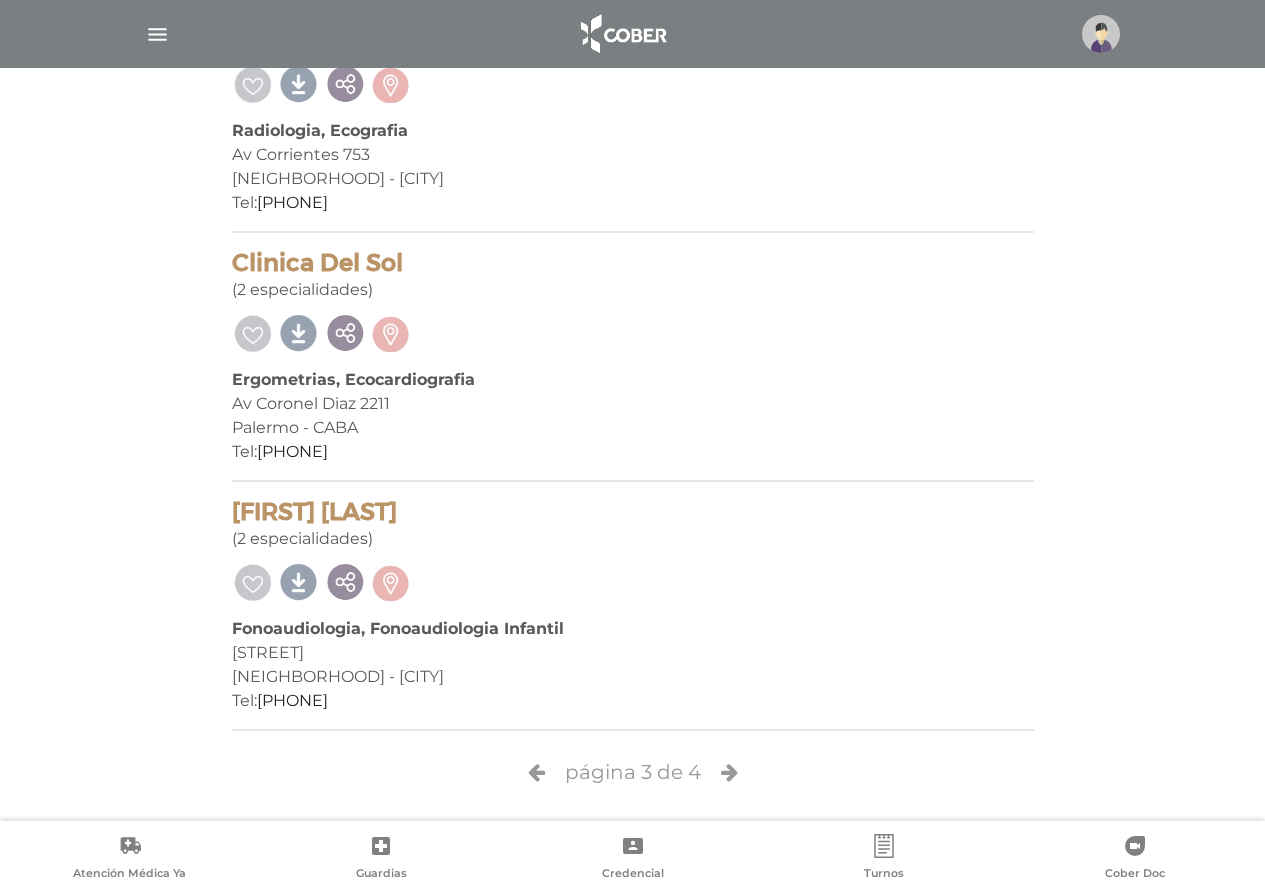 click at bounding box center (729, 772) 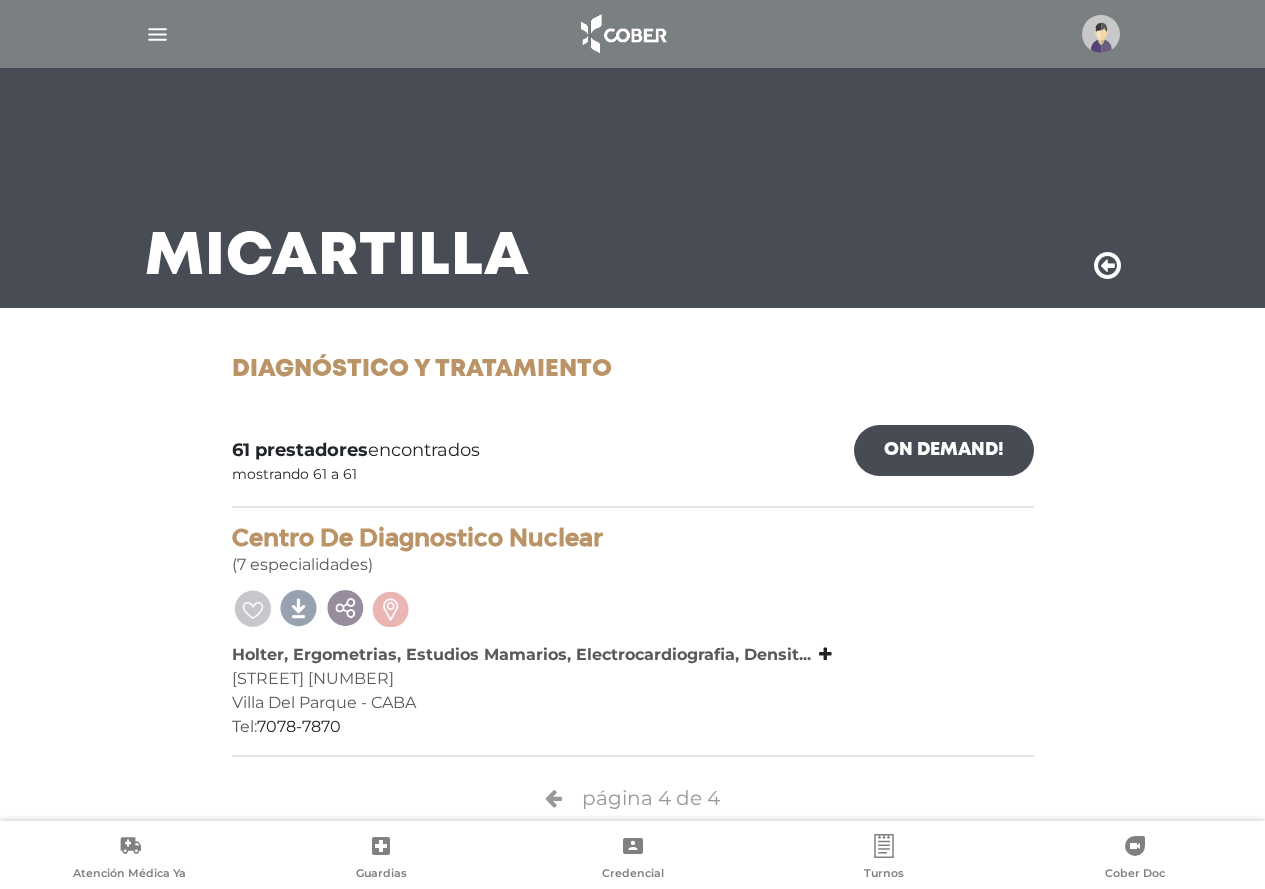 scroll, scrollTop: 27, scrollLeft: 0, axis: vertical 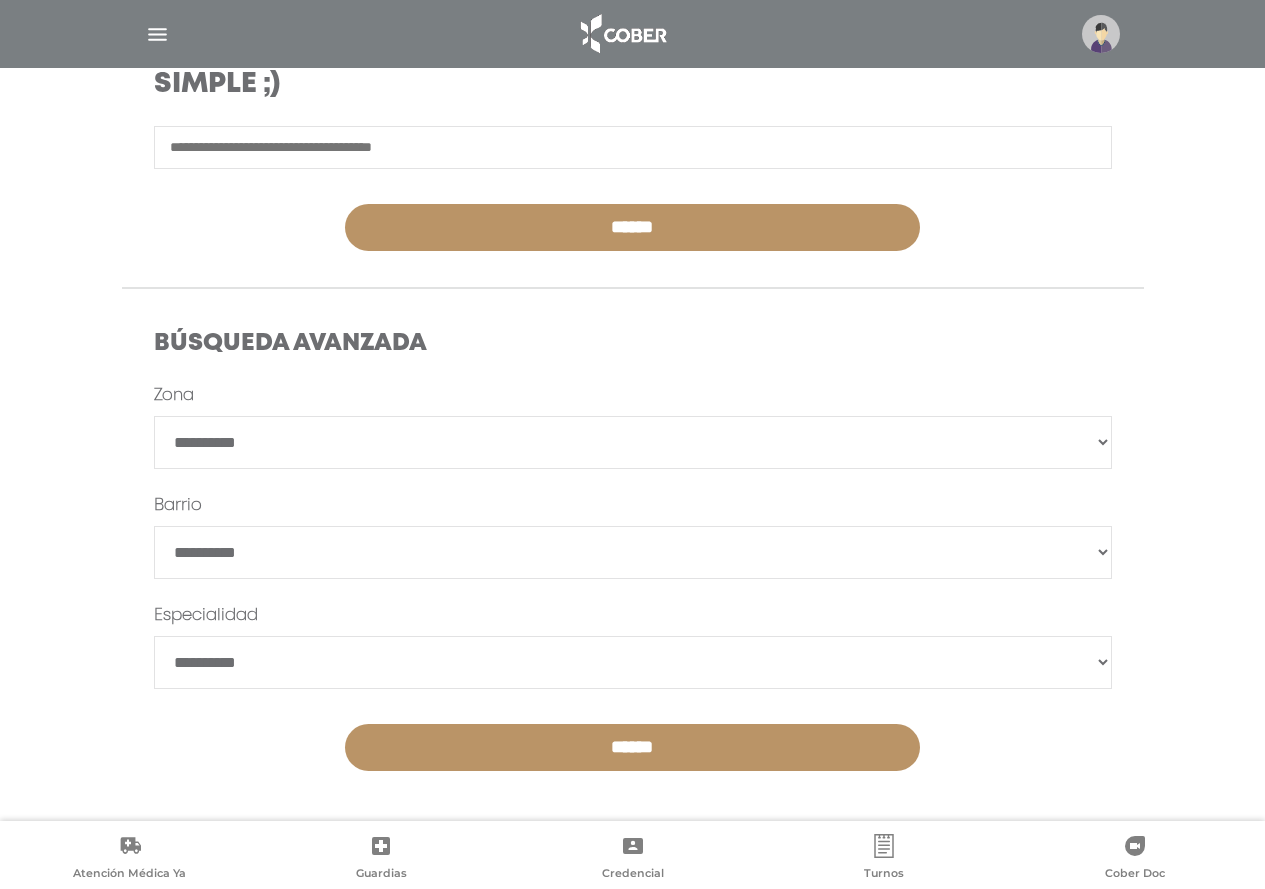click on "**********" at bounding box center [633, 442] 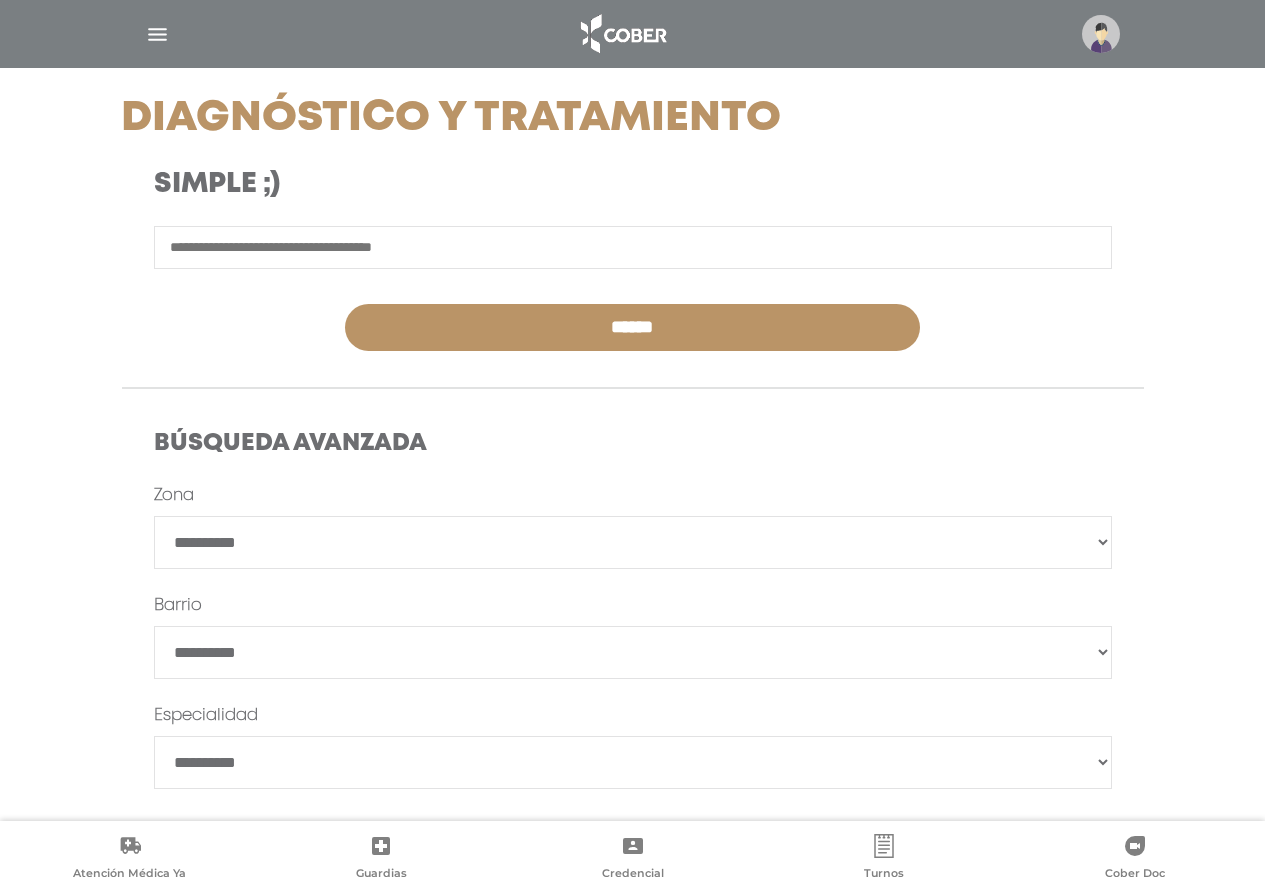 scroll, scrollTop: 362, scrollLeft: 0, axis: vertical 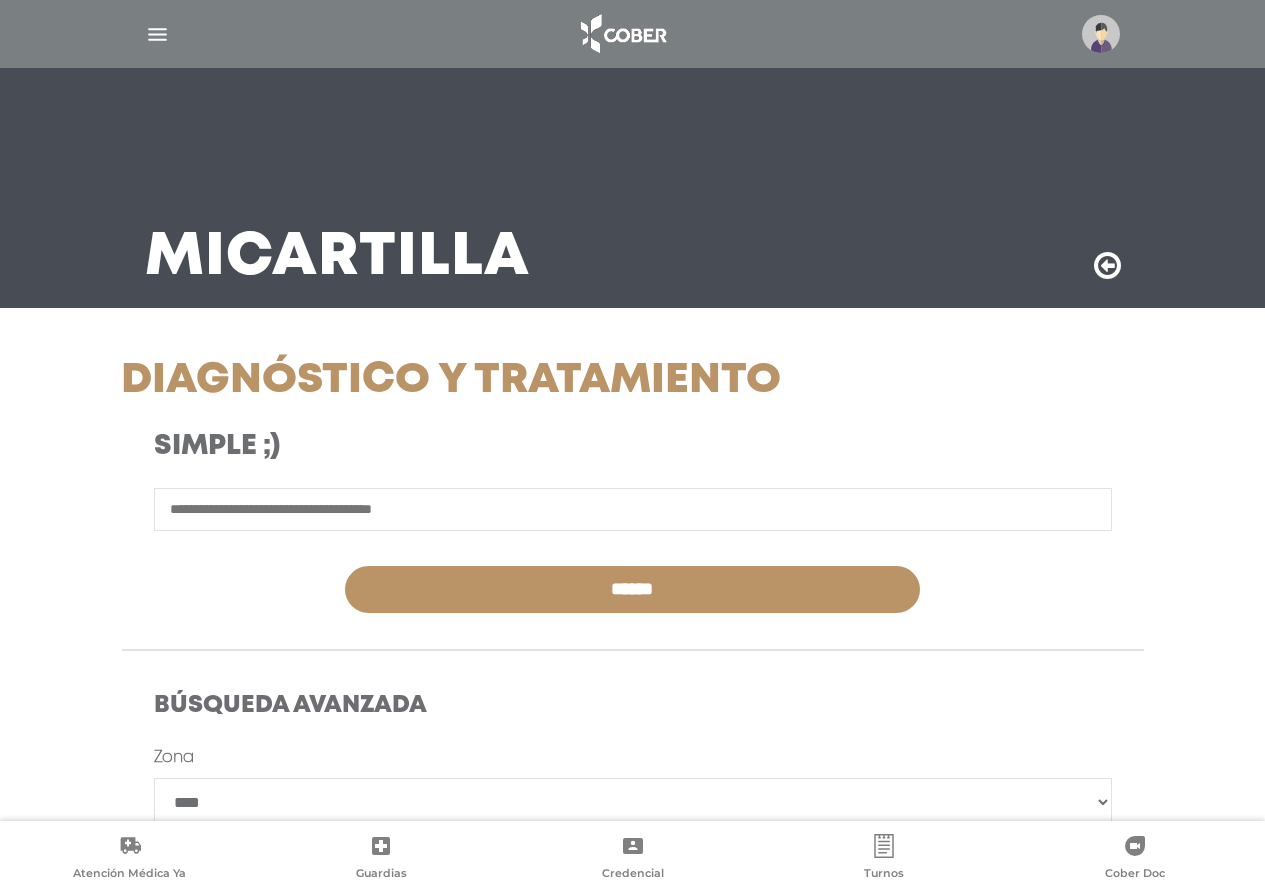 select on "****" 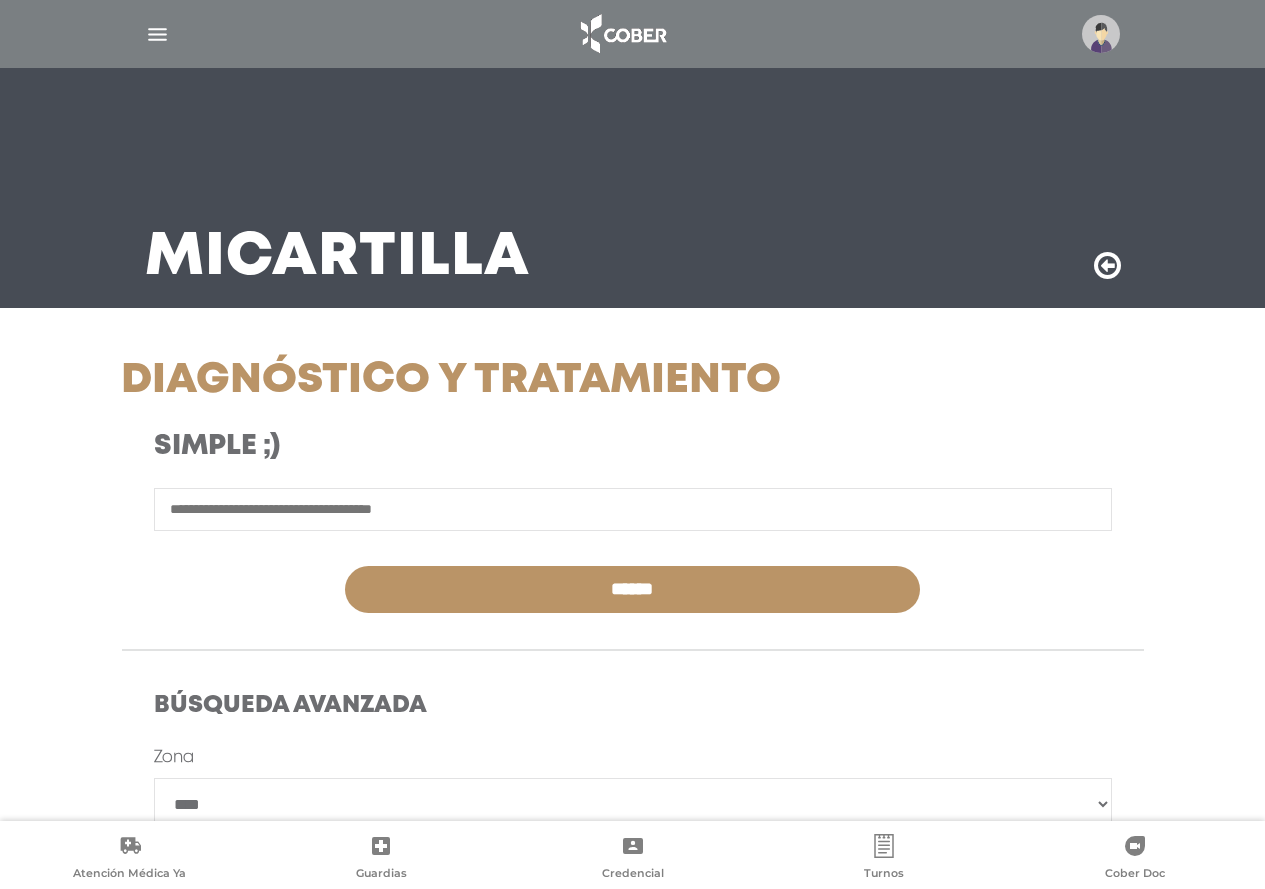 scroll, scrollTop: 362, scrollLeft: 0, axis: vertical 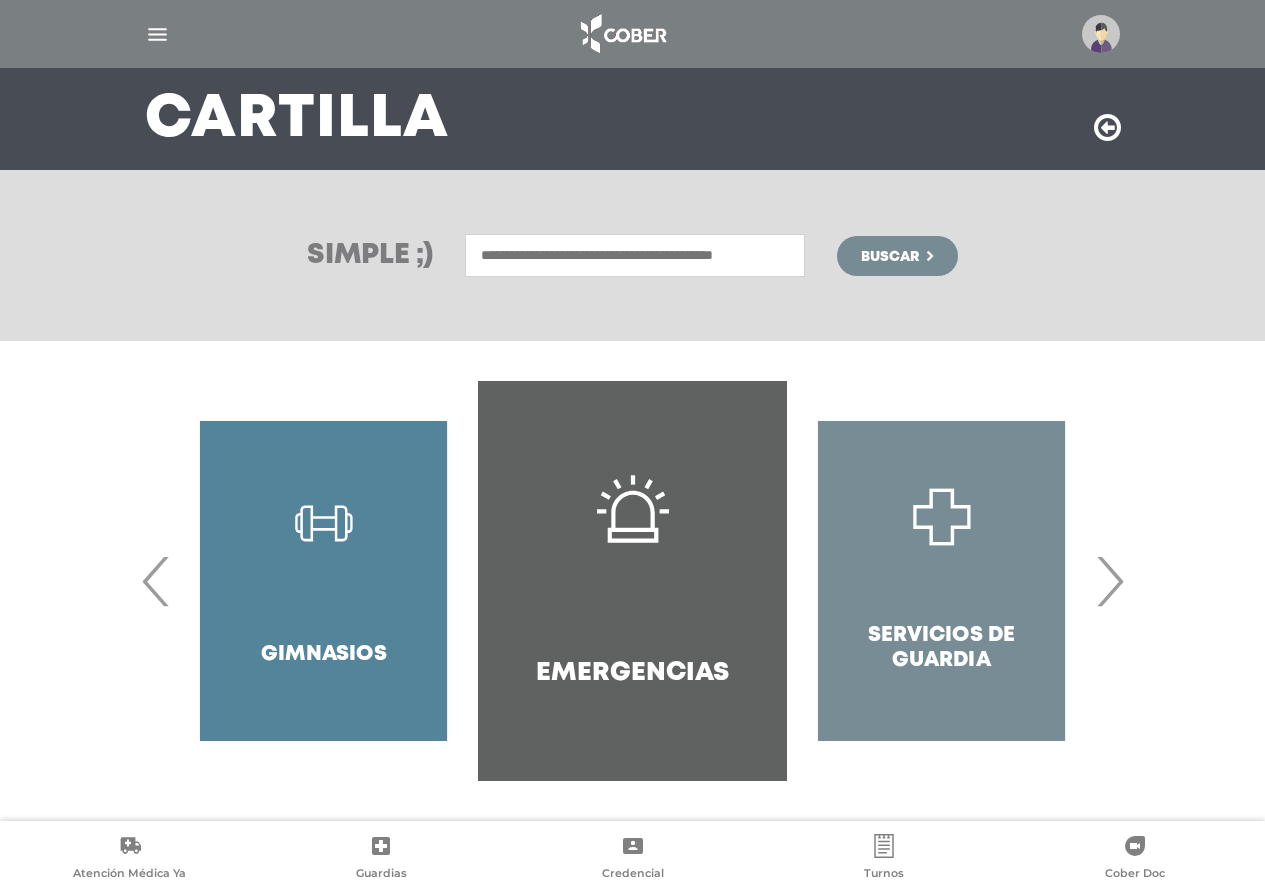 click on "›" at bounding box center (1109, 581) 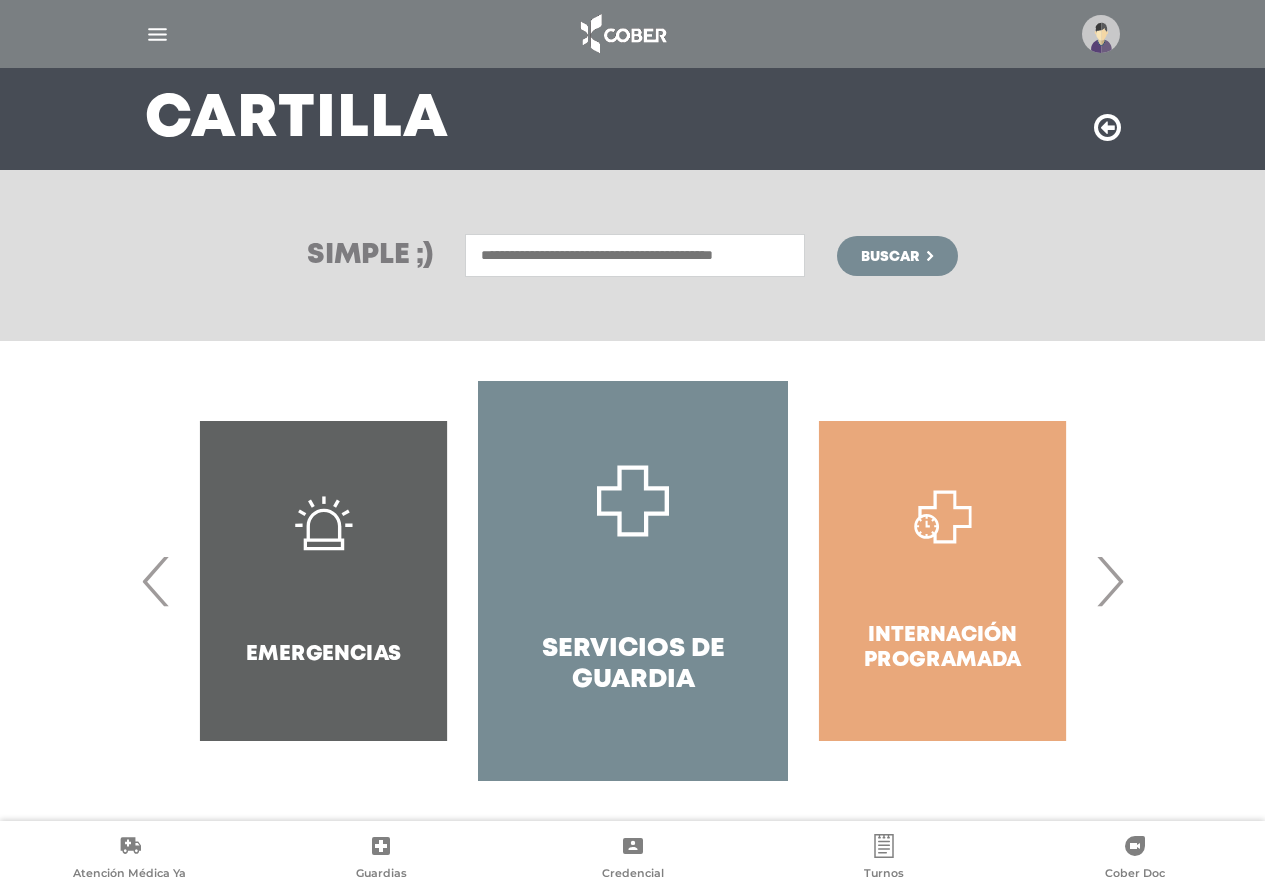 click on "Servicios de Guardia" at bounding box center (632, 581) 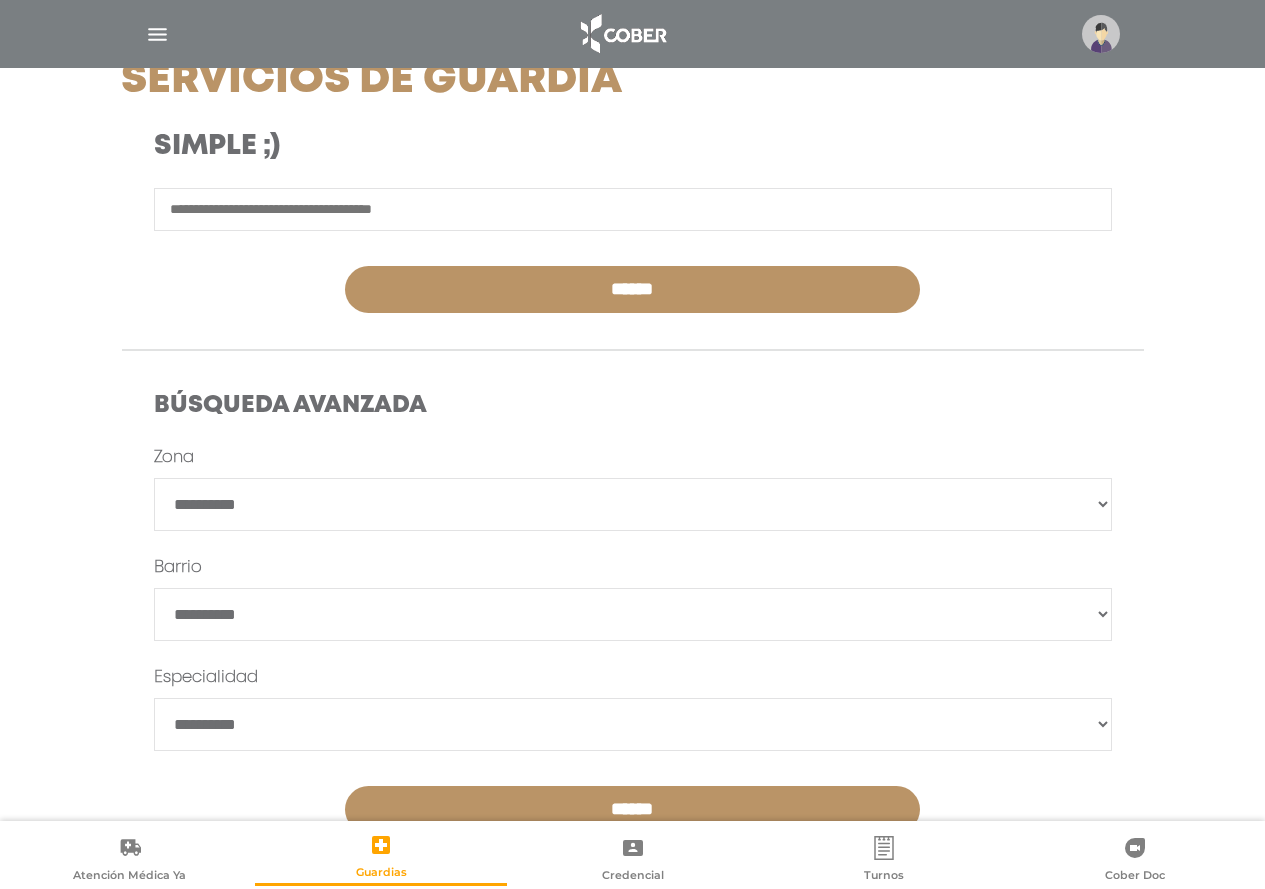 scroll, scrollTop: 362, scrollLeft: 0, axis: vertical 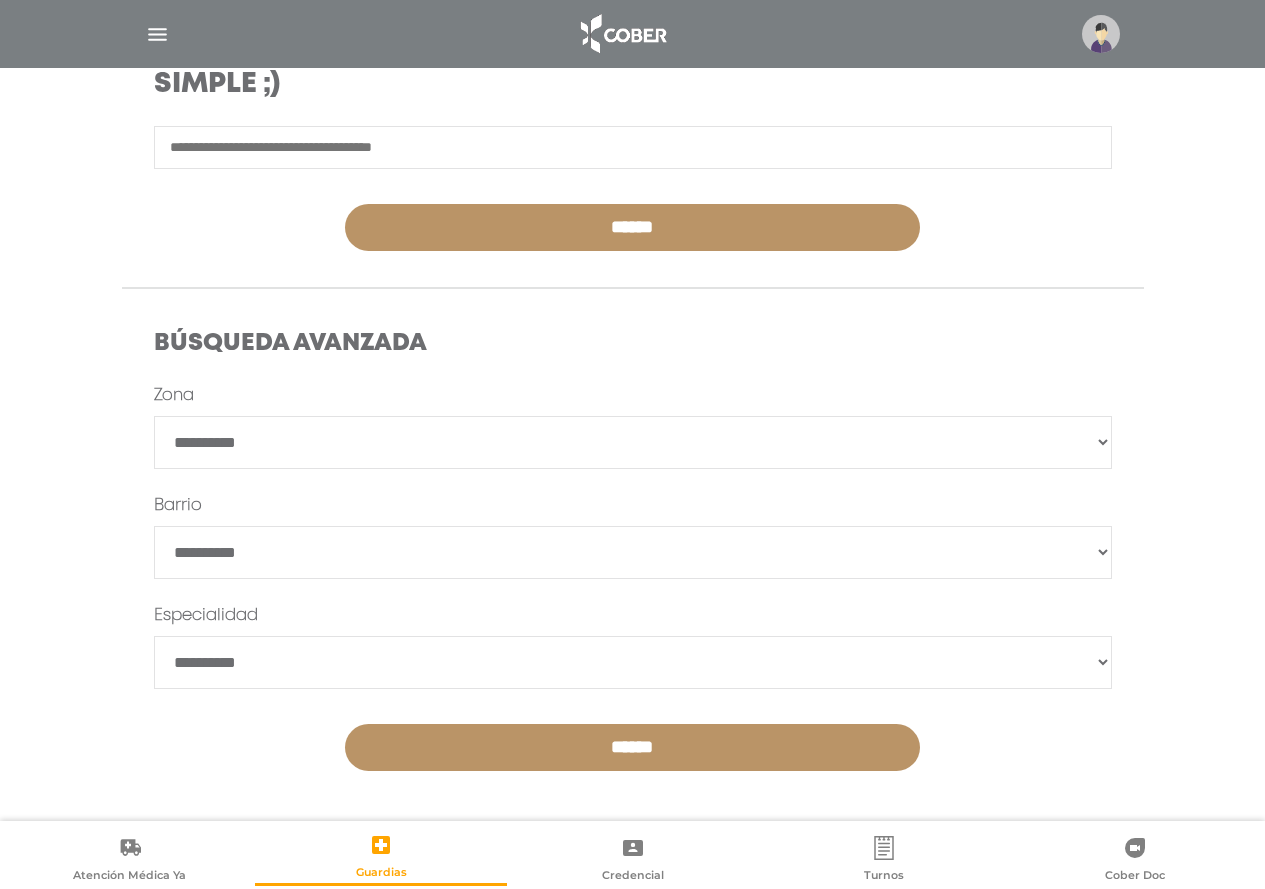 click on "**********" at bounding box center [633, 577] 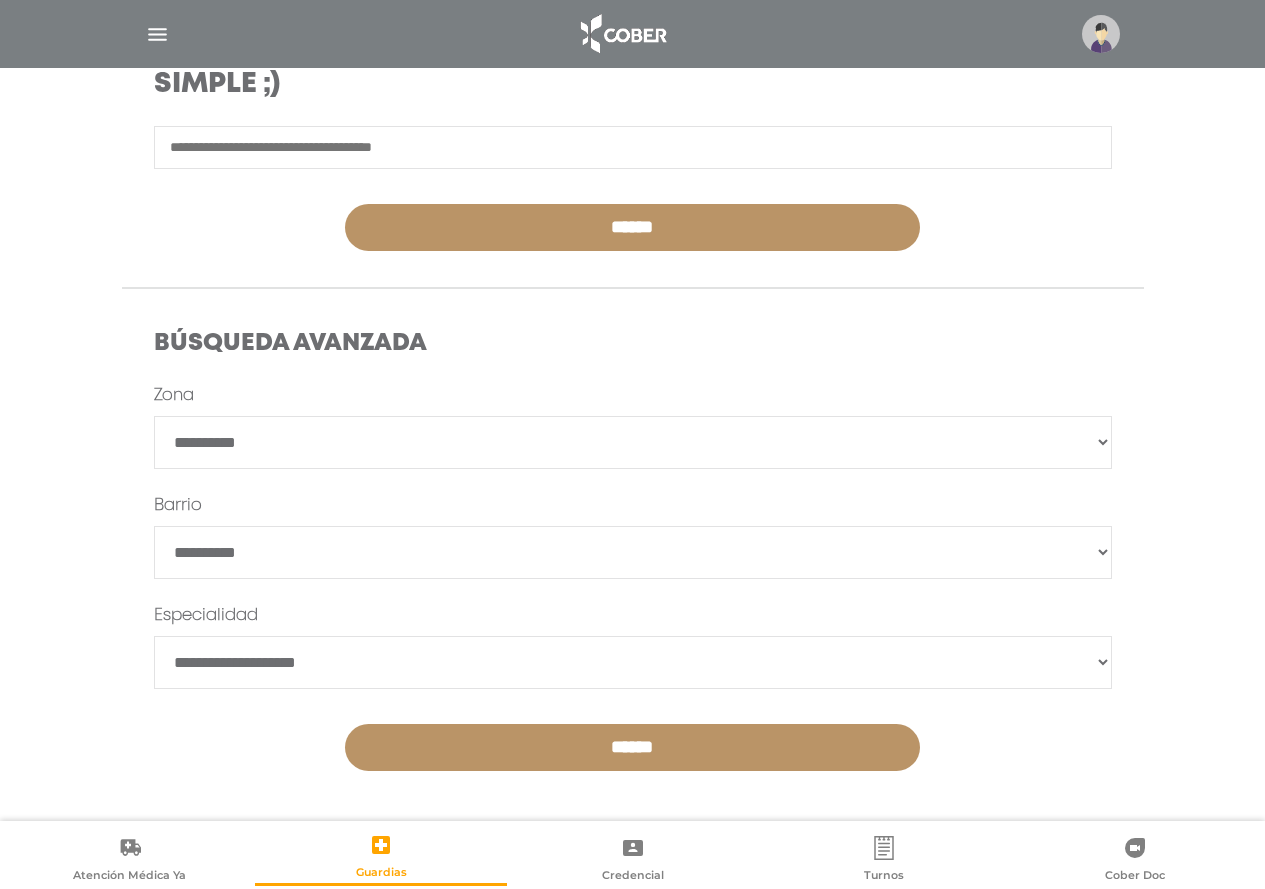 click on "**********" at bounding box center (633, 442) 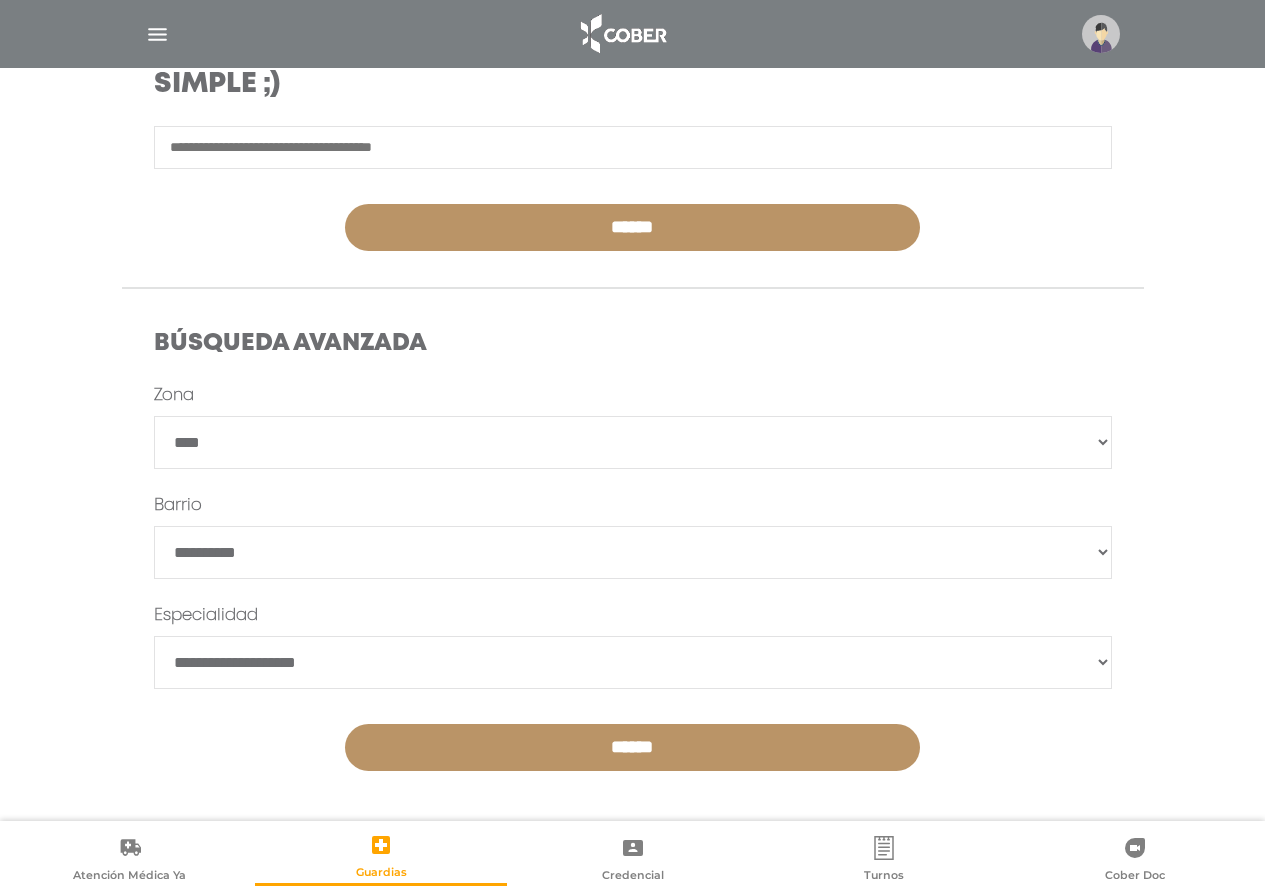 click on "**********" at bounding box center (633, 442) 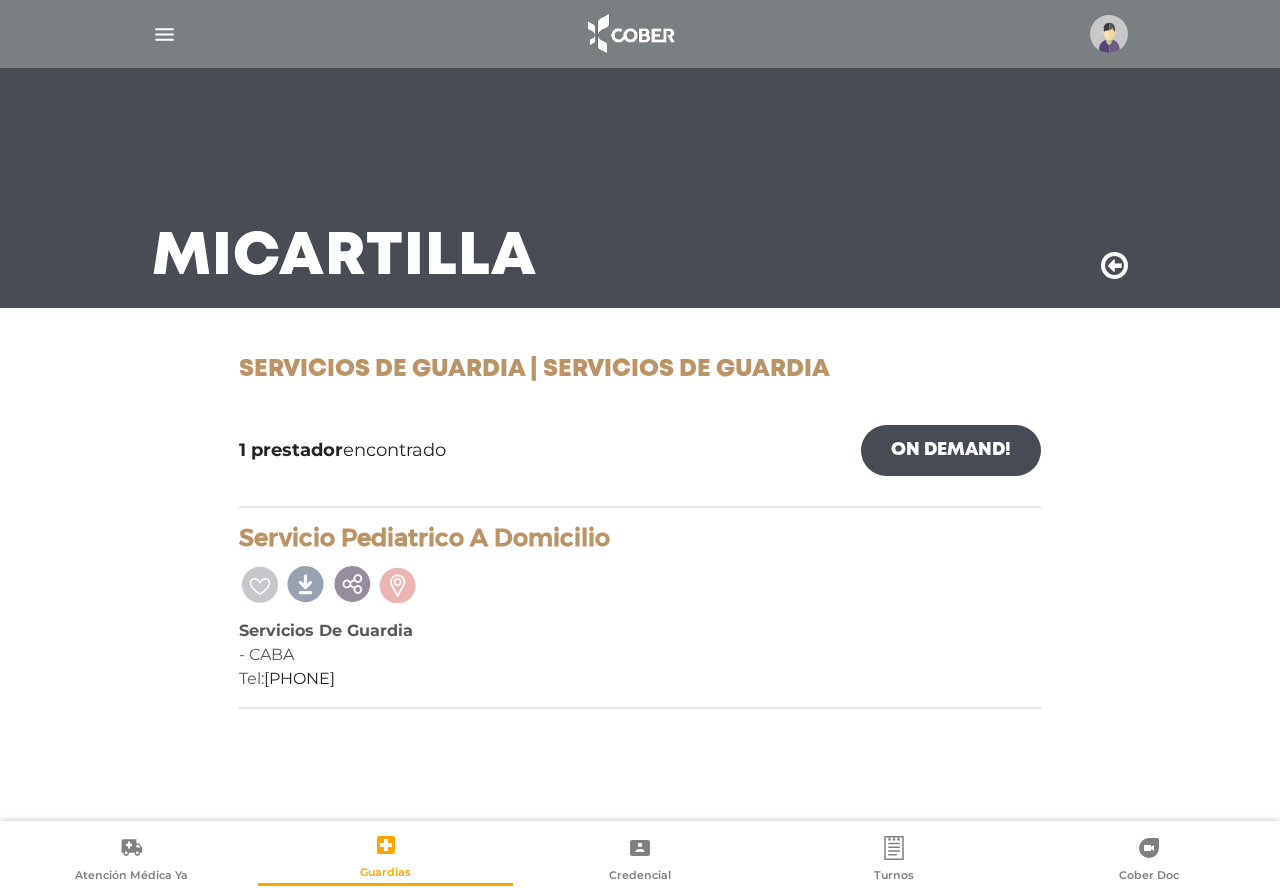 scroll, scrollTop: 0, scrollLeft: 0, axis: both 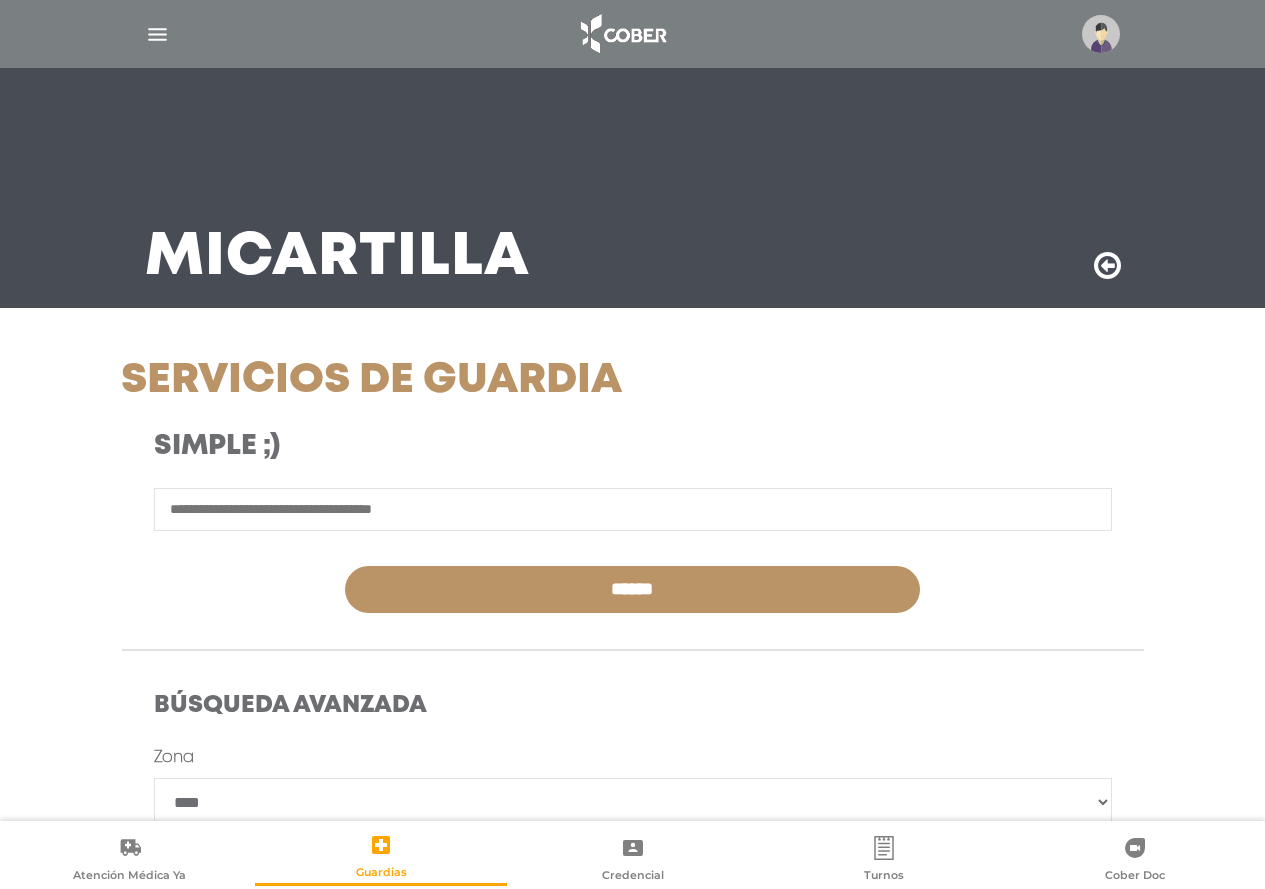 select on "****" 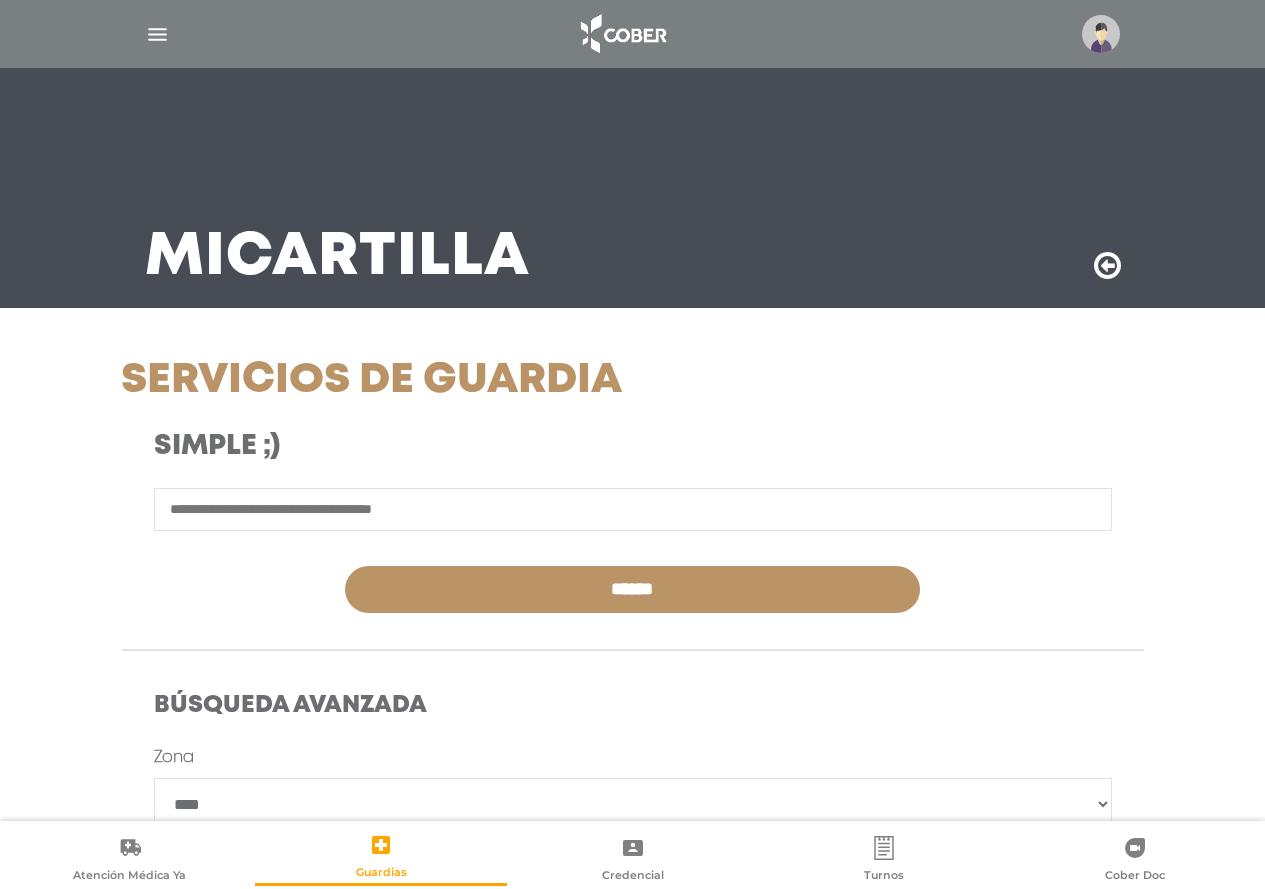 scroll, scrollTop: 362, scrollLeft: 0, axis: vertical 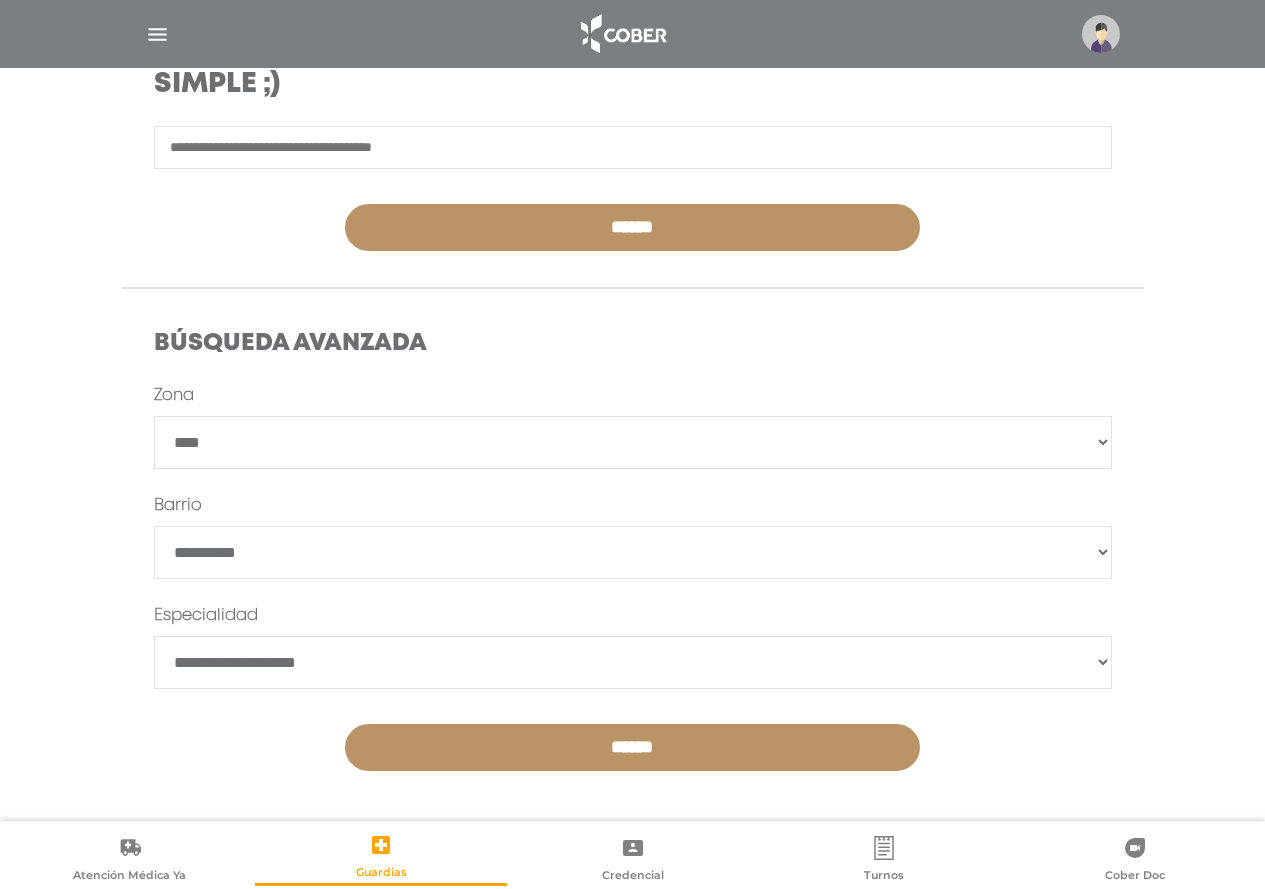click on "**********" at bounding box center (633, 442) 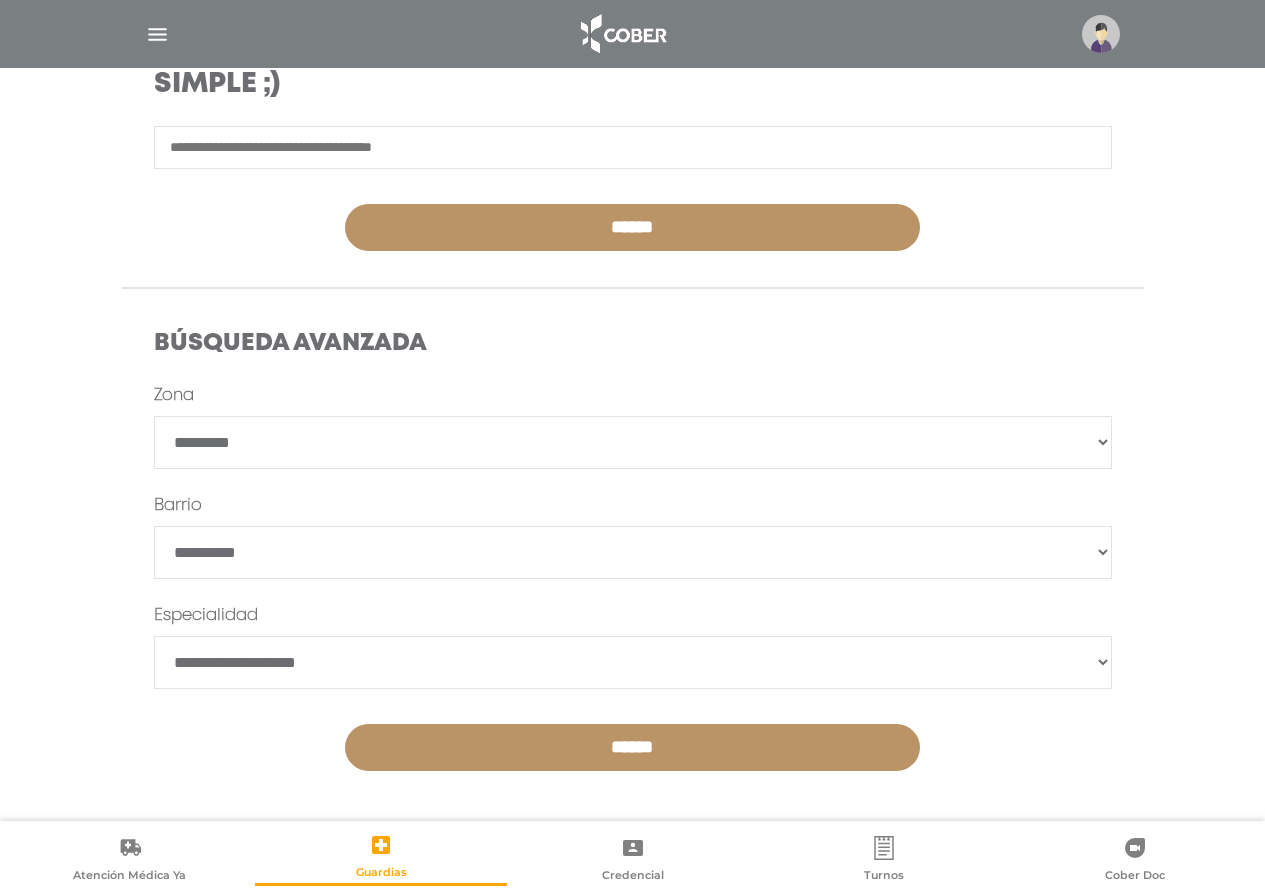 click on "**********" at bounding box center [633, 442] 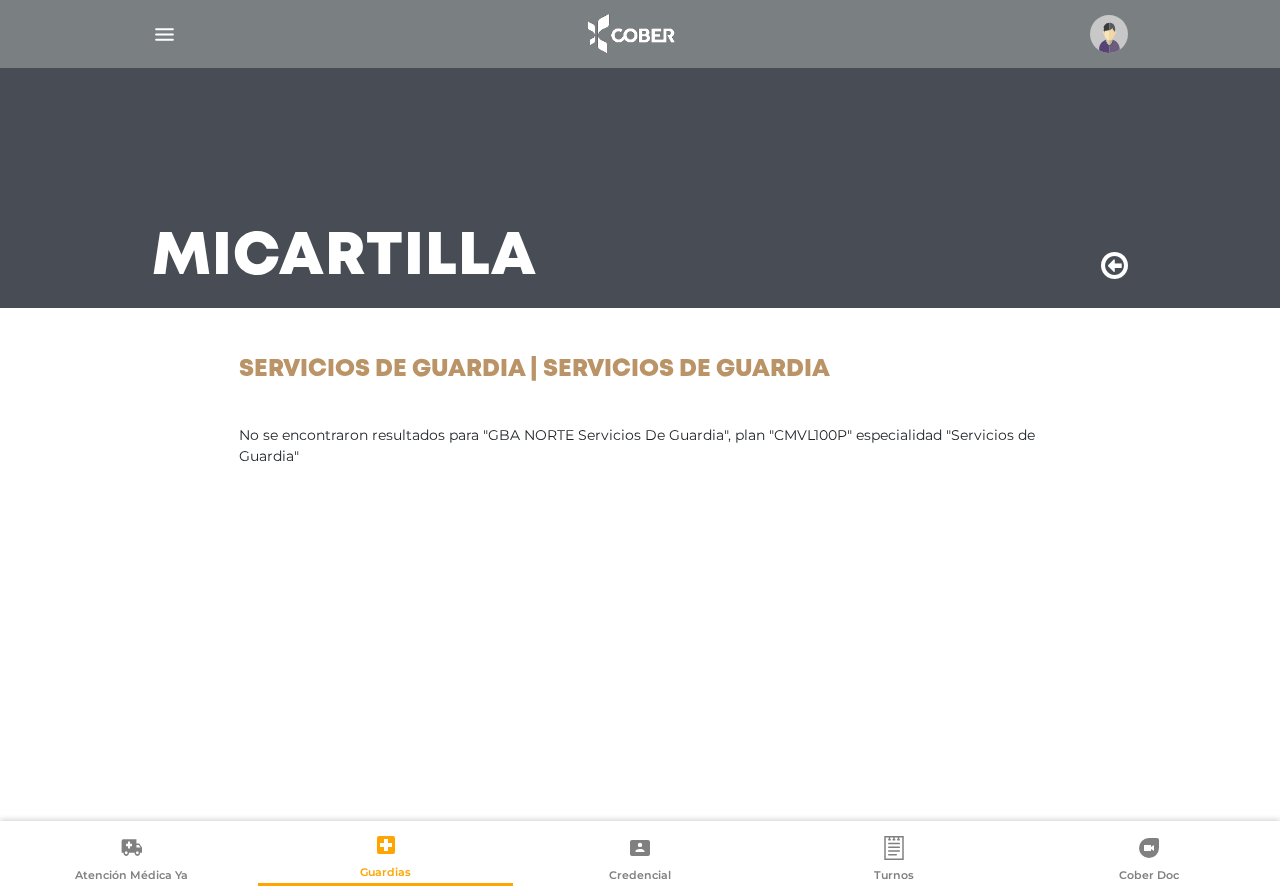 scroll, scrollTop: 0, scrollLeft: 0, axis: both 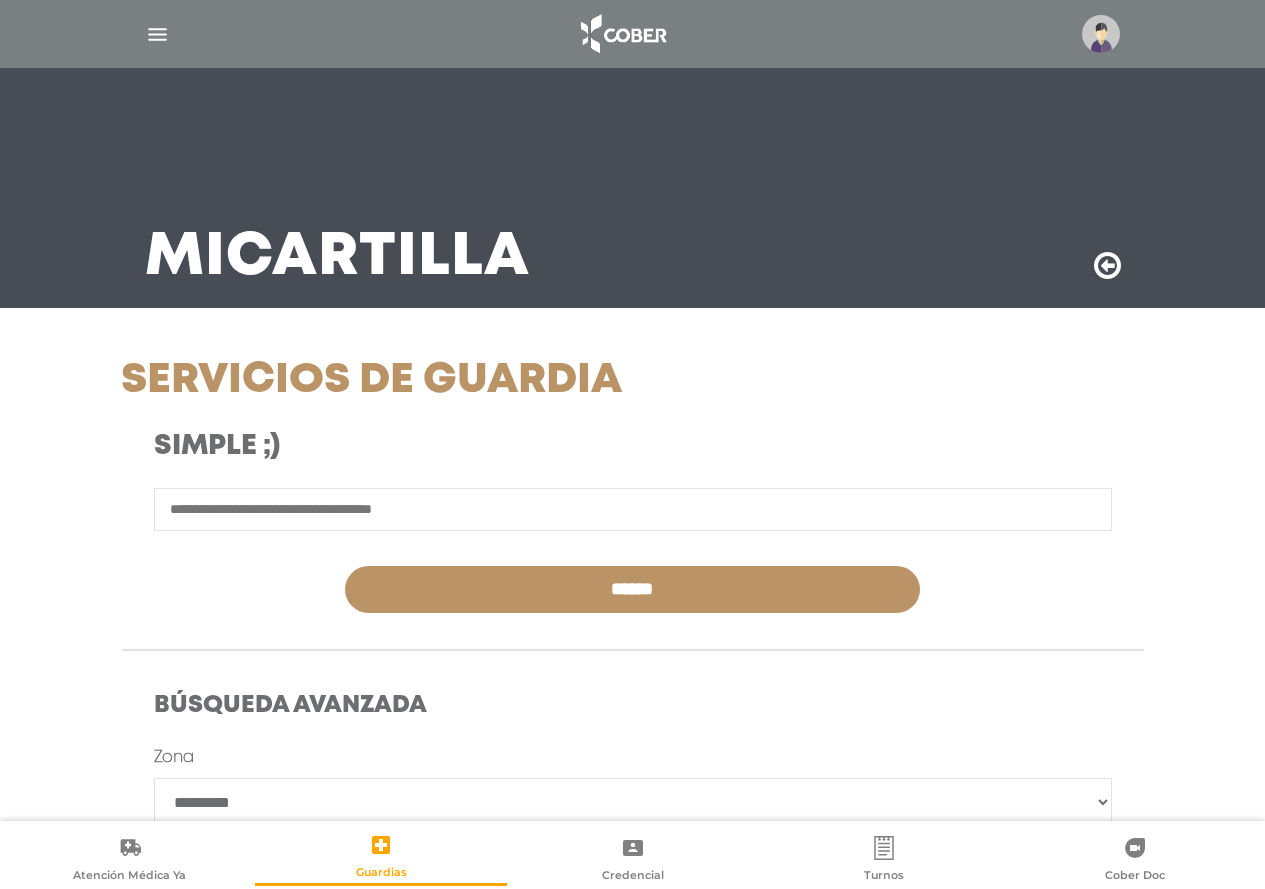 select on "*********" 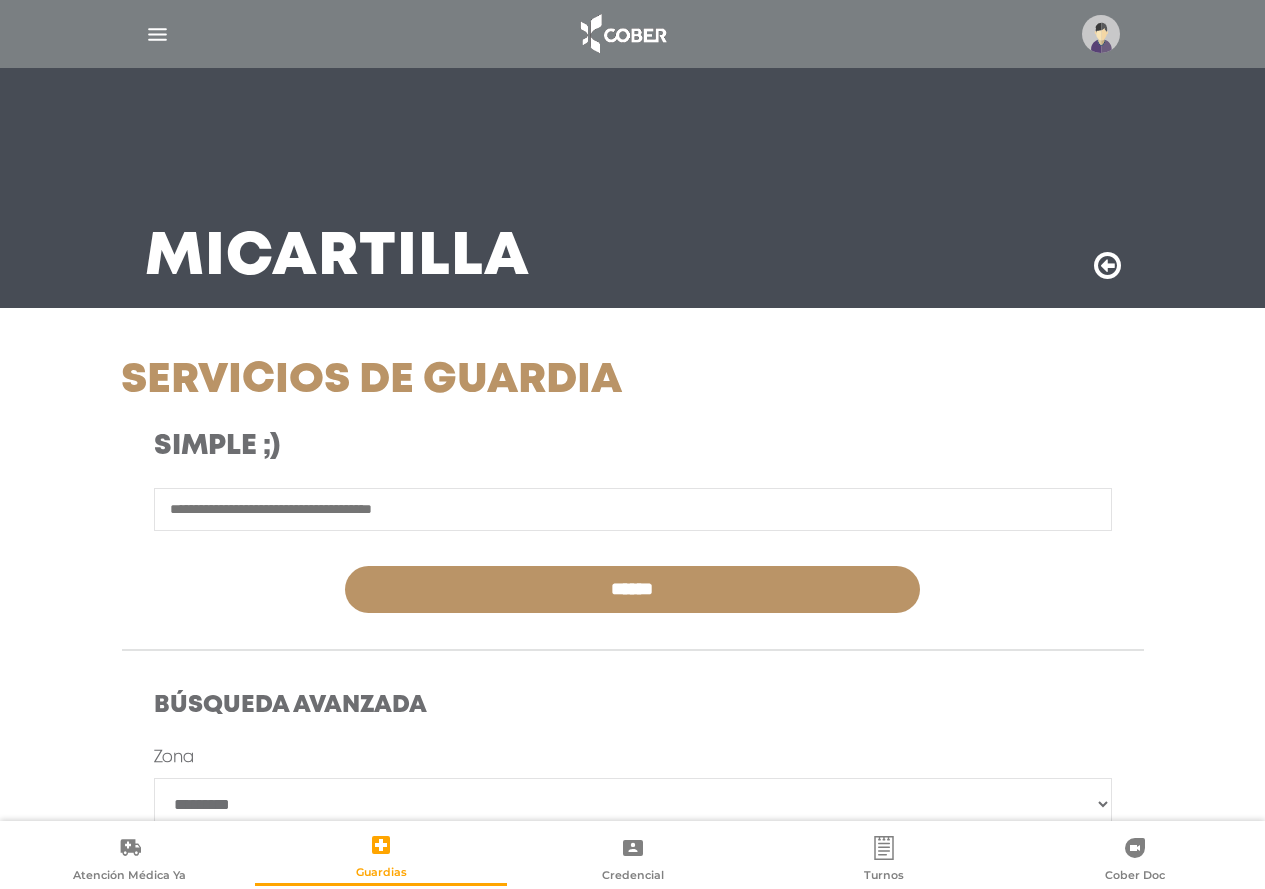 scroll, scrollTop: 362, scrollLeft: 0, axis: vertical 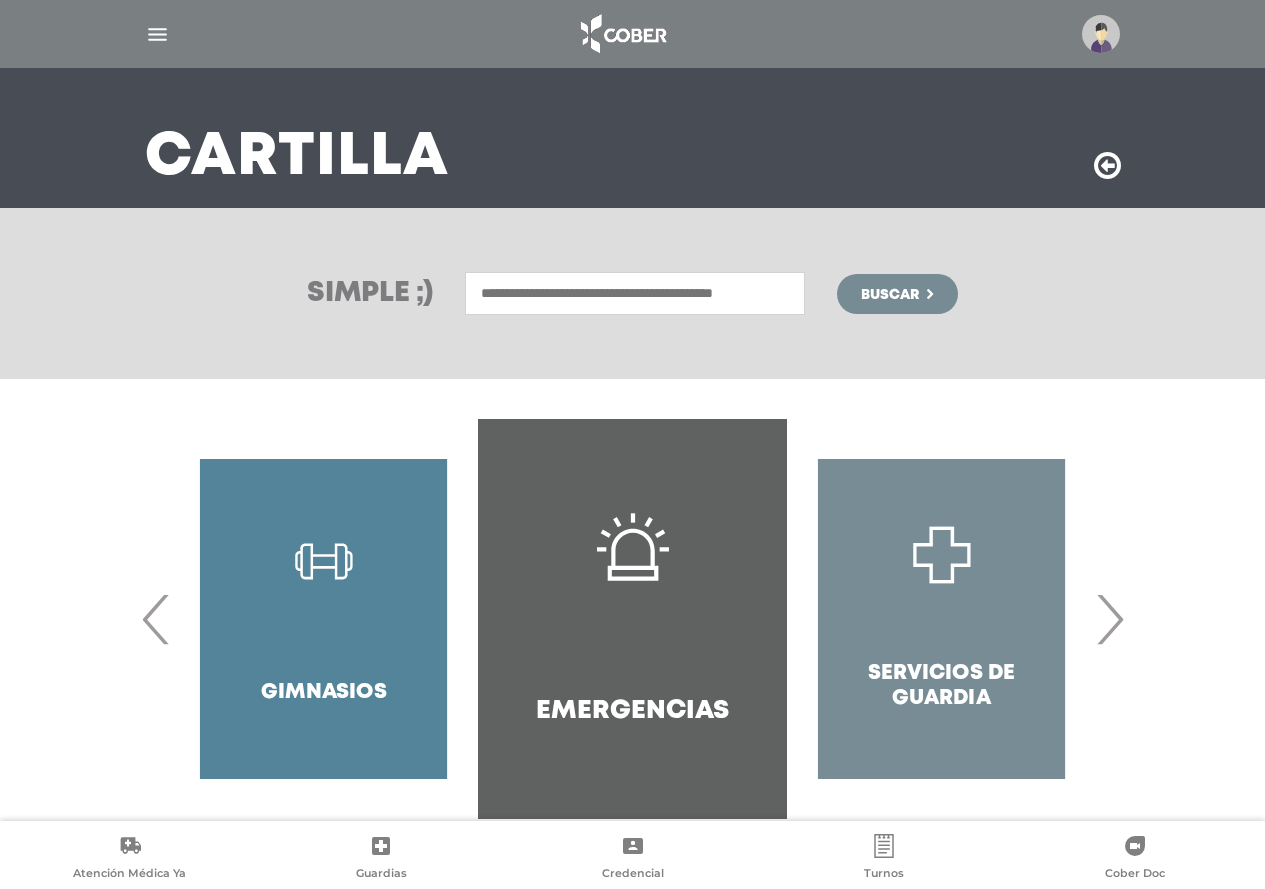 click at bounding box center (635, 293) 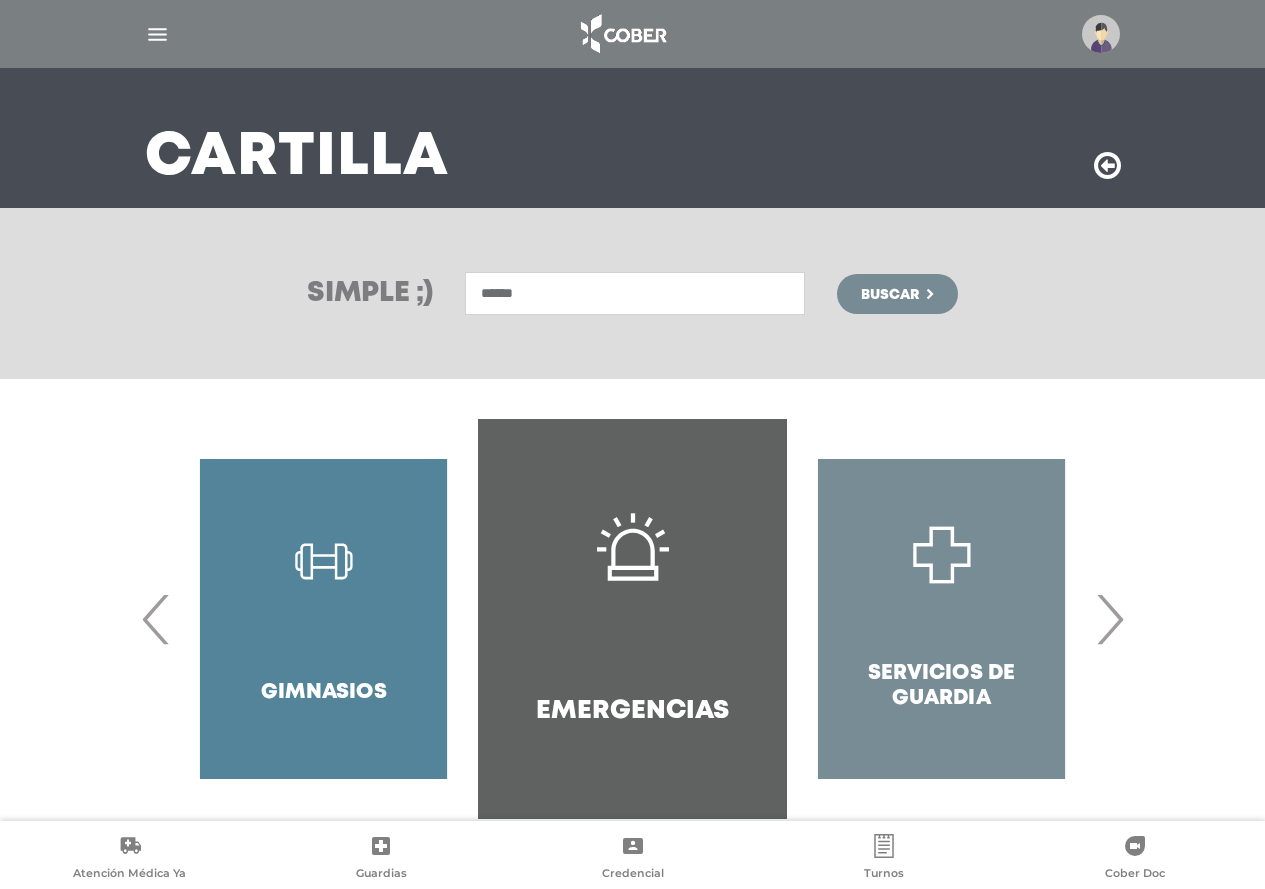 type on "******" 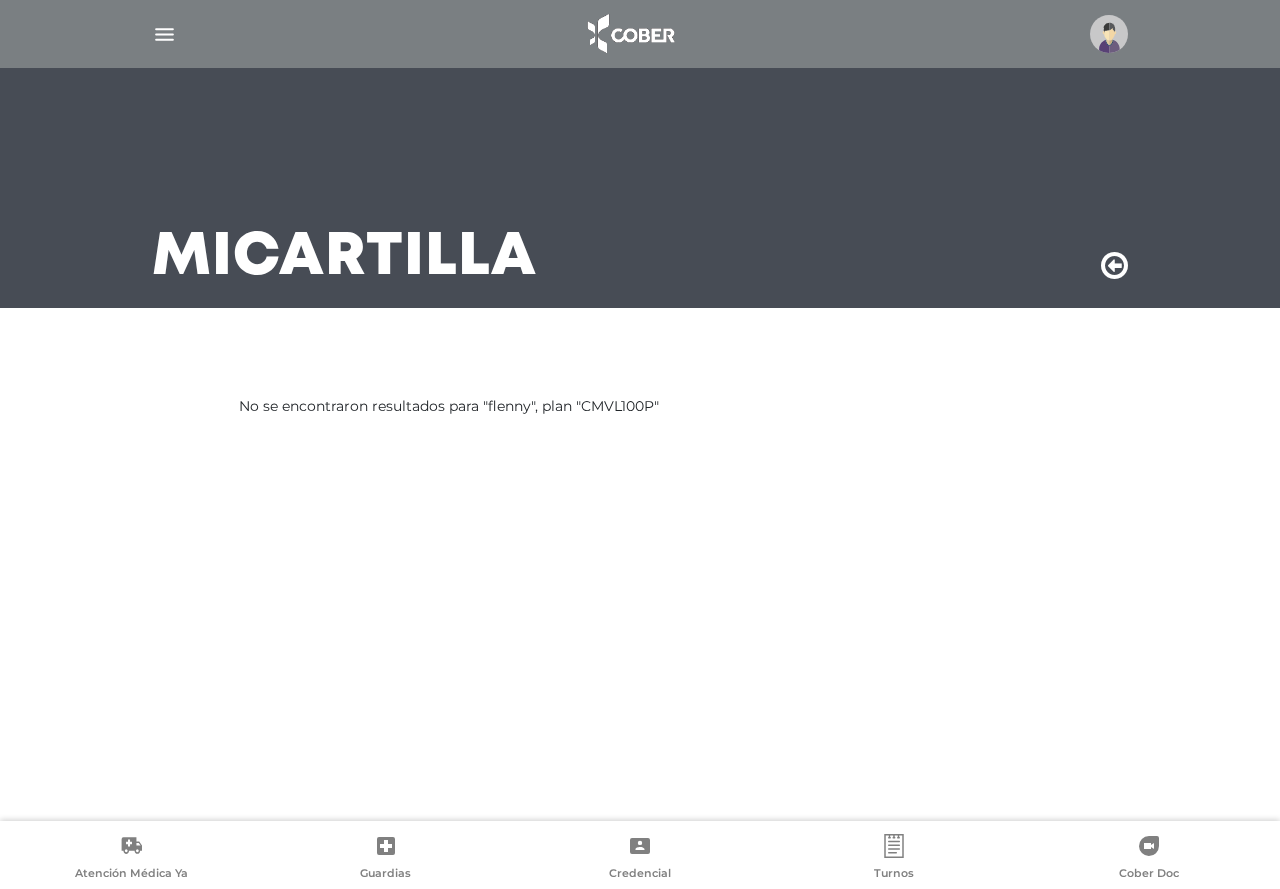 scroll, scrollTop: 0, scrollLeft: 0, axis: both 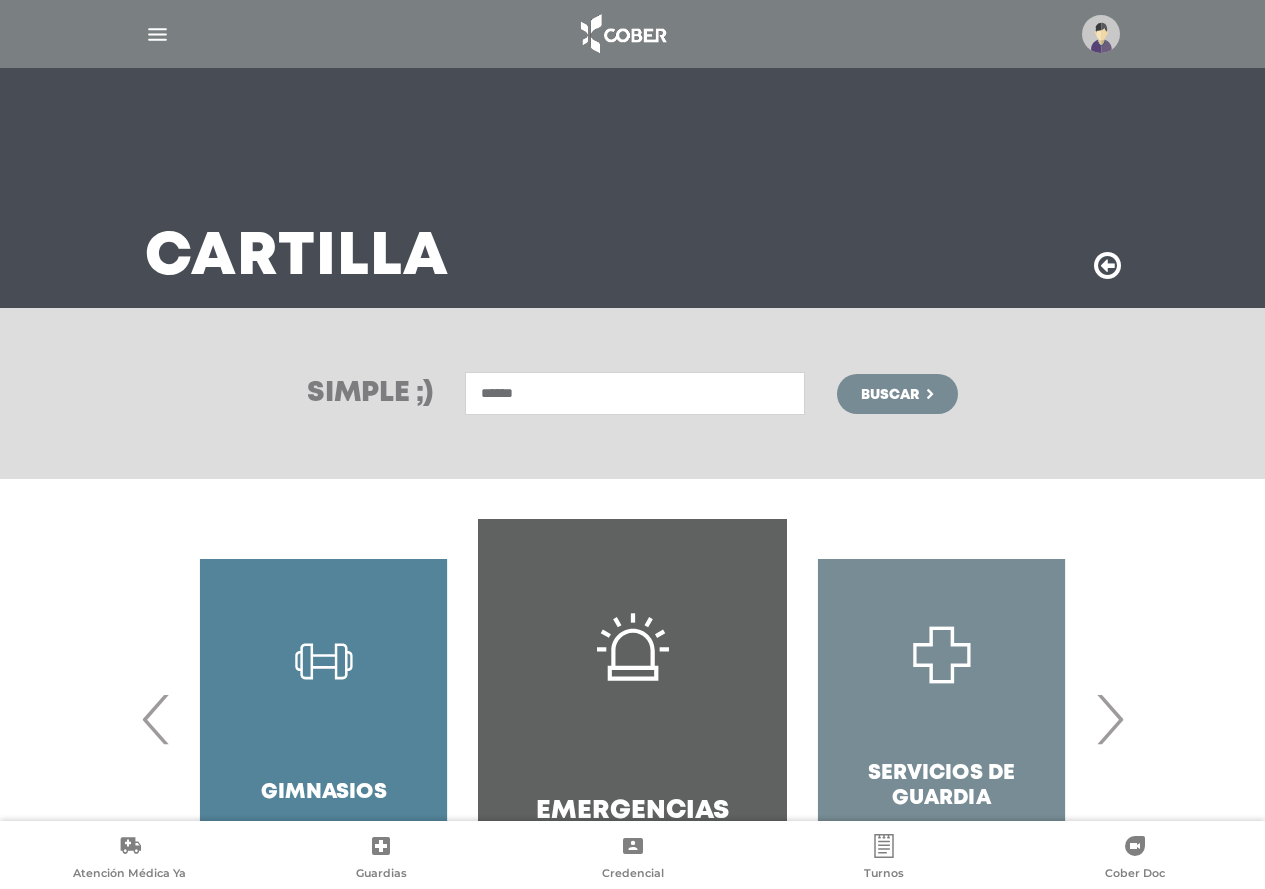 click on "******" at bounding box center [635, 393] 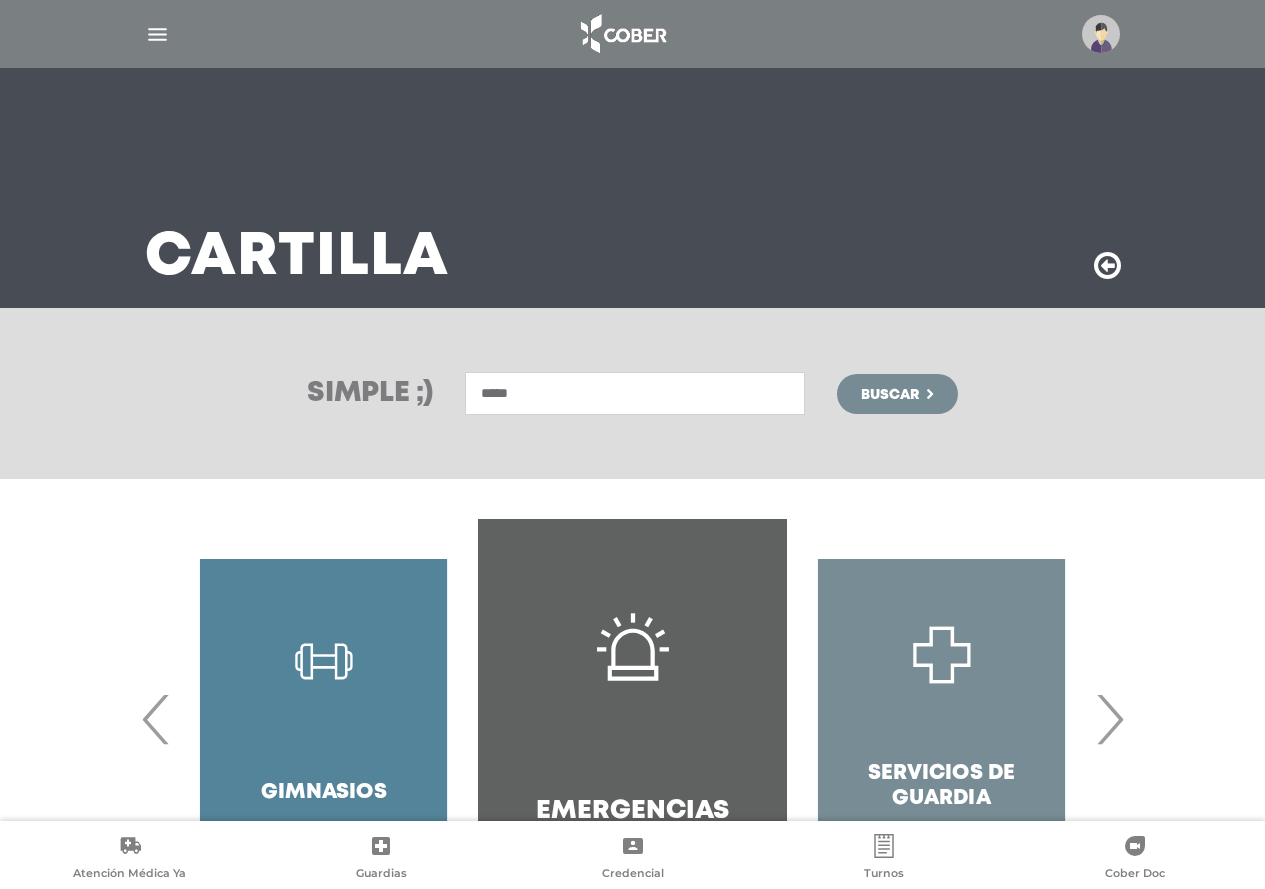 type on "*****" 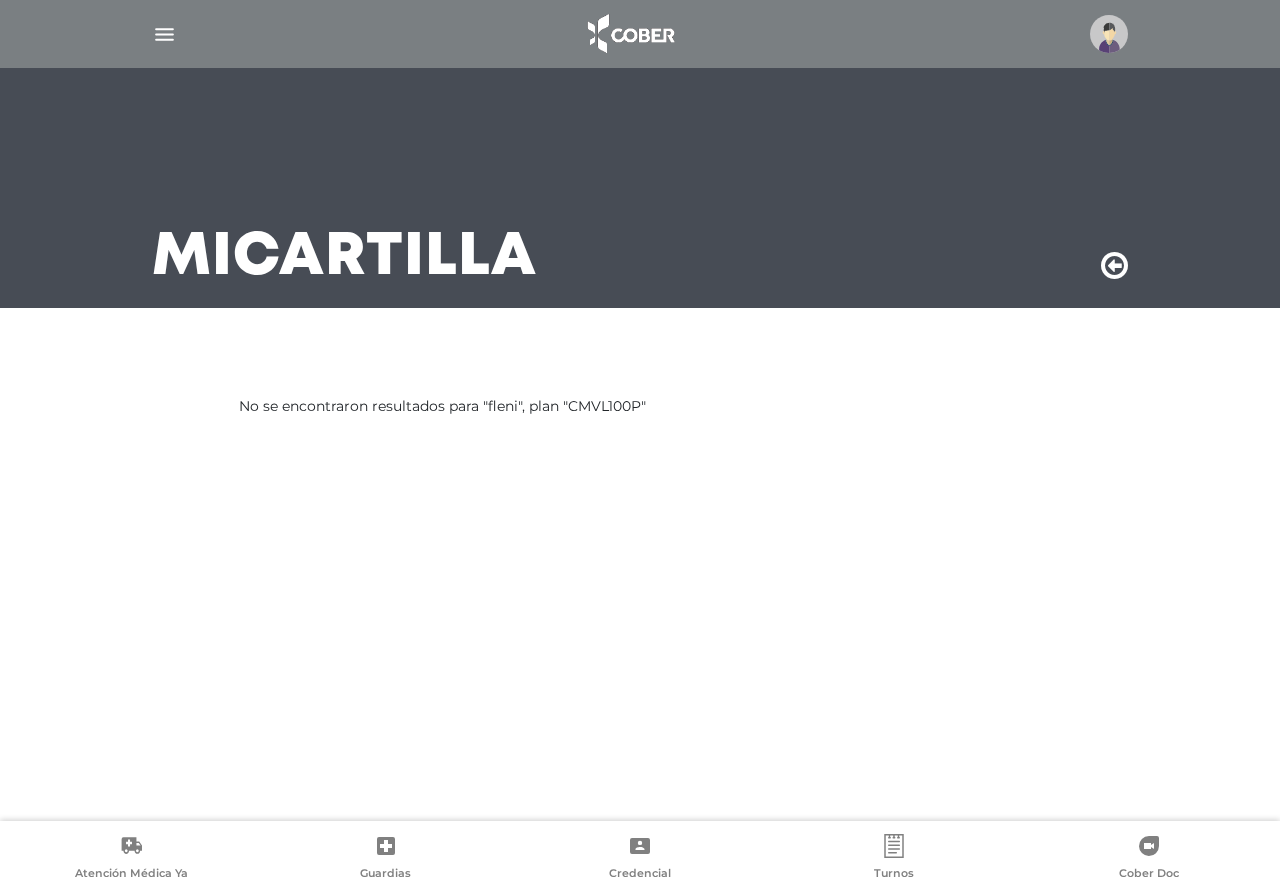scroll, scrollTop: 0, scrollLeft: 0, axis: both 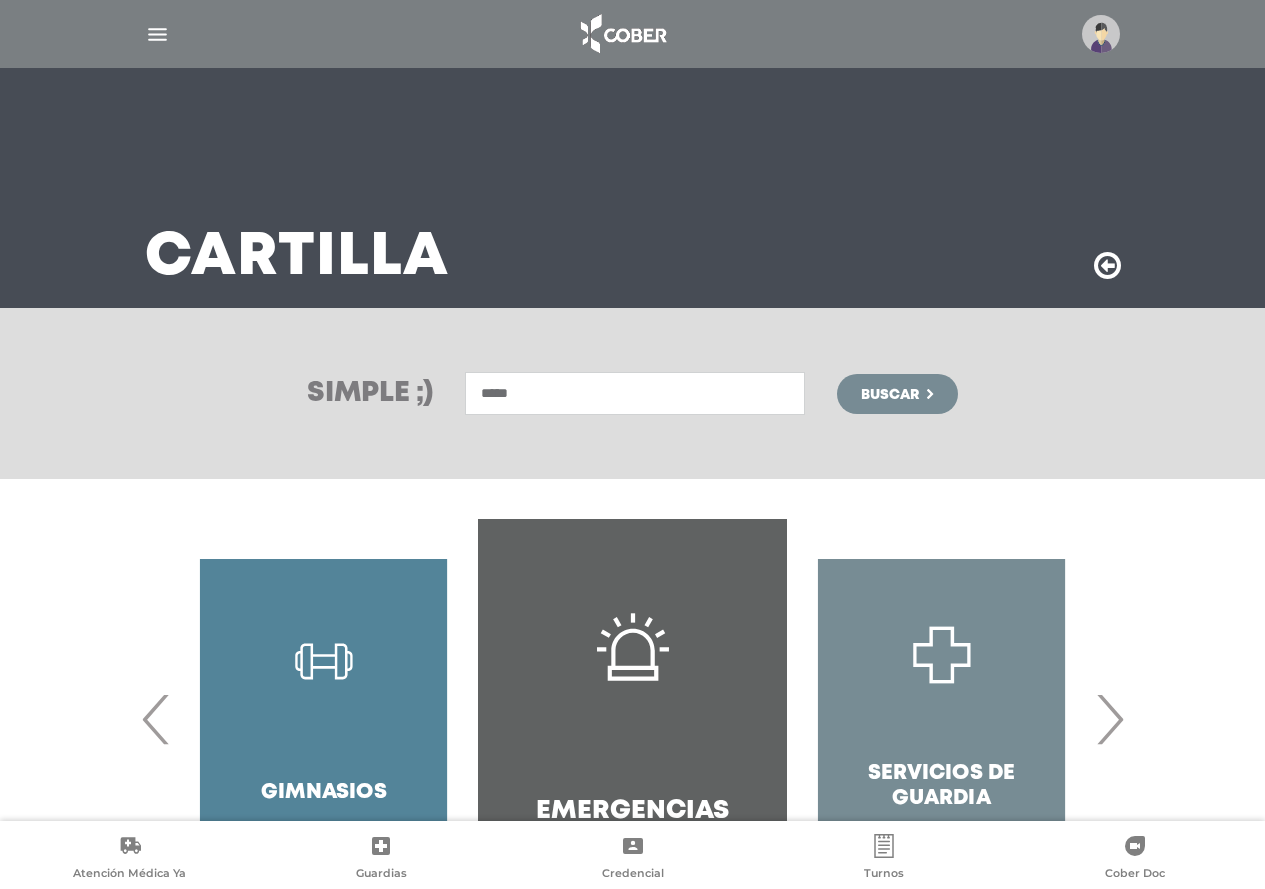 click on "*****" at bounding box center (635, 393) 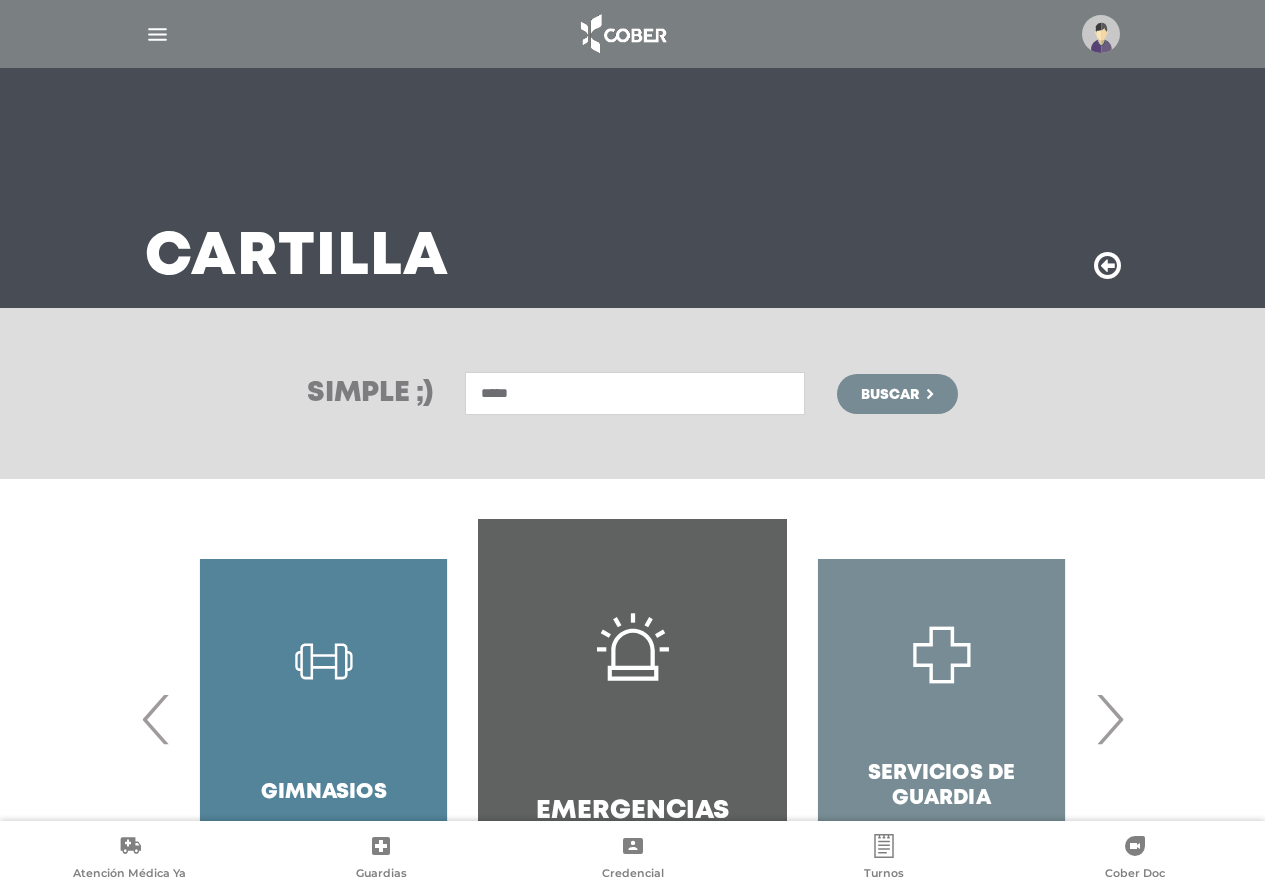 type on "*****" 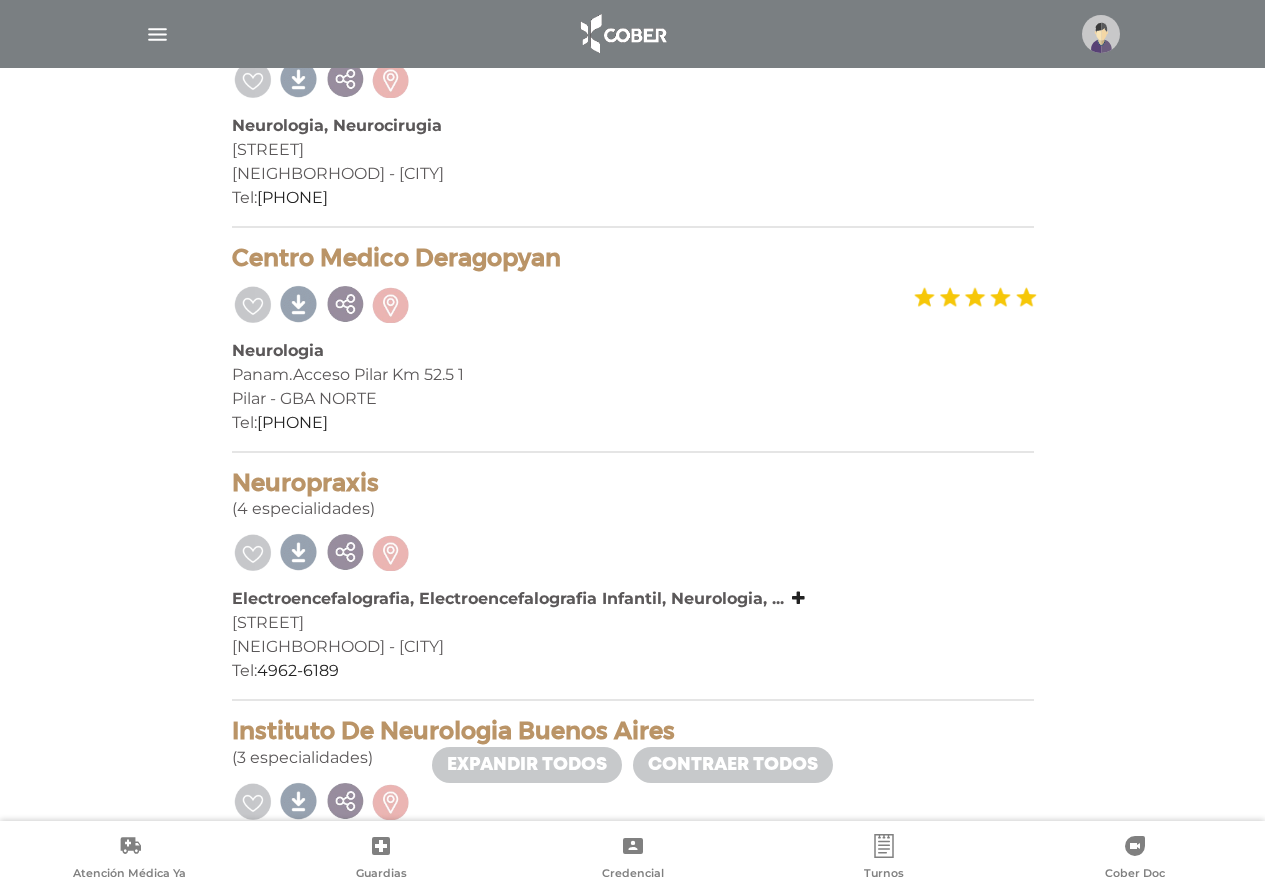 scroll, scrollTop: 600, scrollLeft: 0, axis: vertical 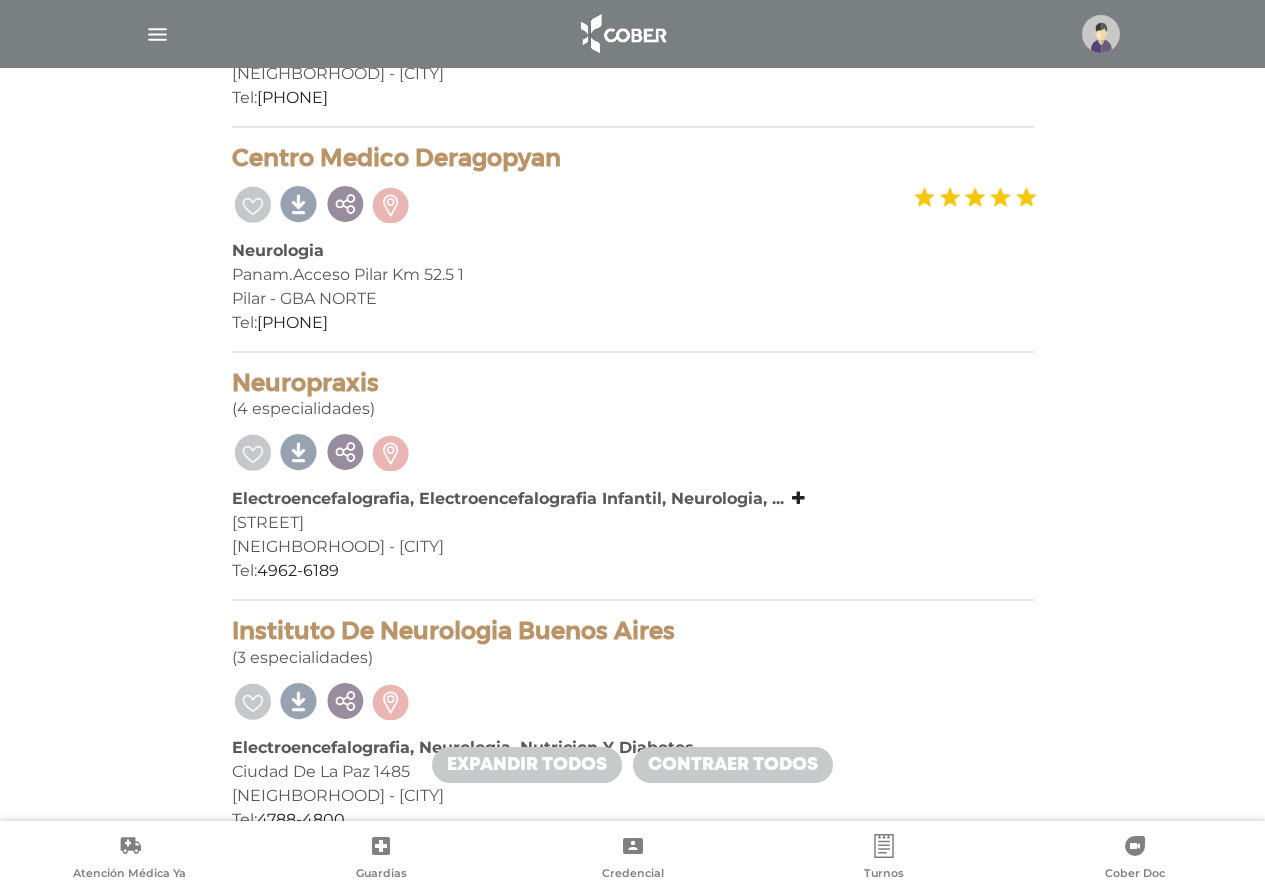 click on "Electroencefalografia, Electroencefalografia Infantil, Neurologia, ...   Electroencefalografia, Electroencefalografia Infantil, Neurologia, Neurologia Infantil" at bounding box center [633, 499] 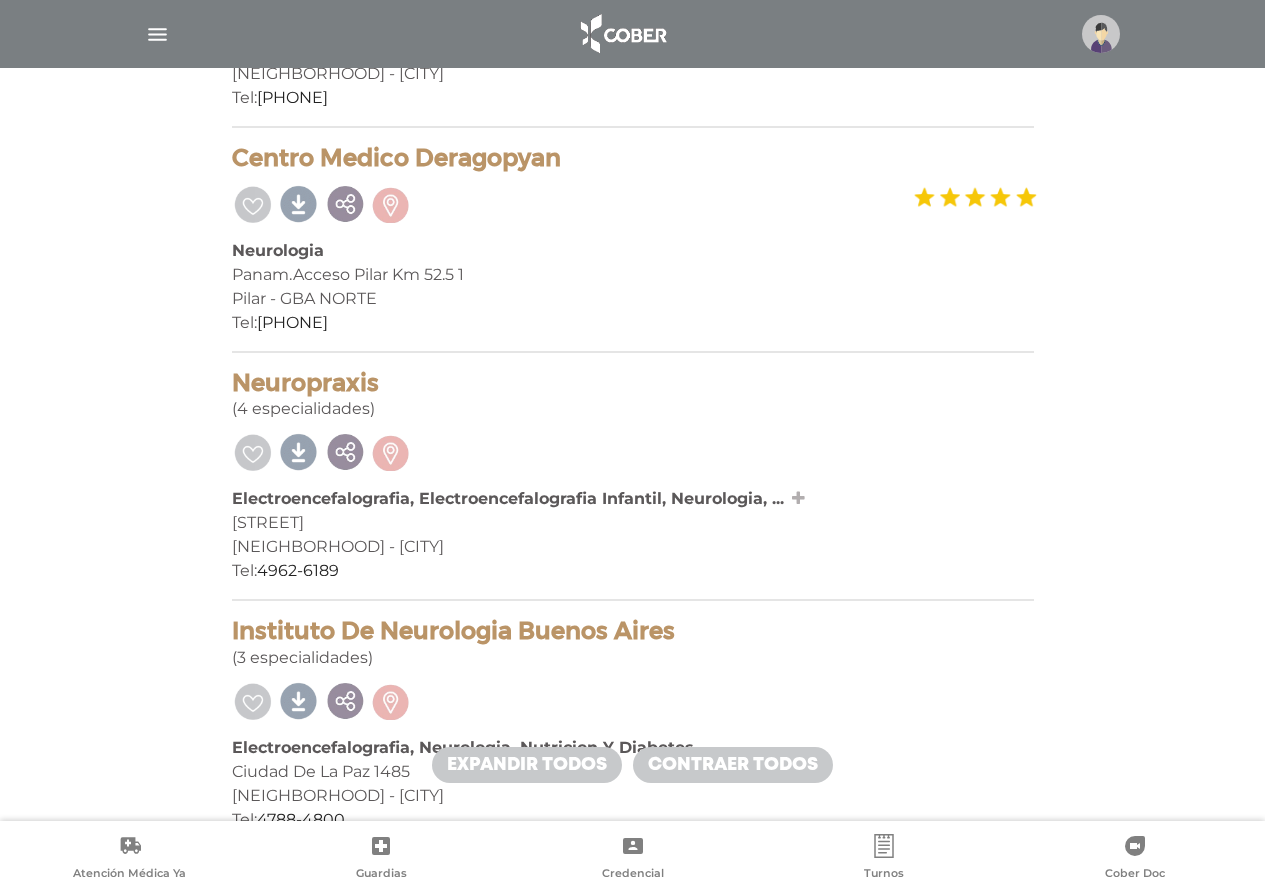 click at bounding box center [798, 498] 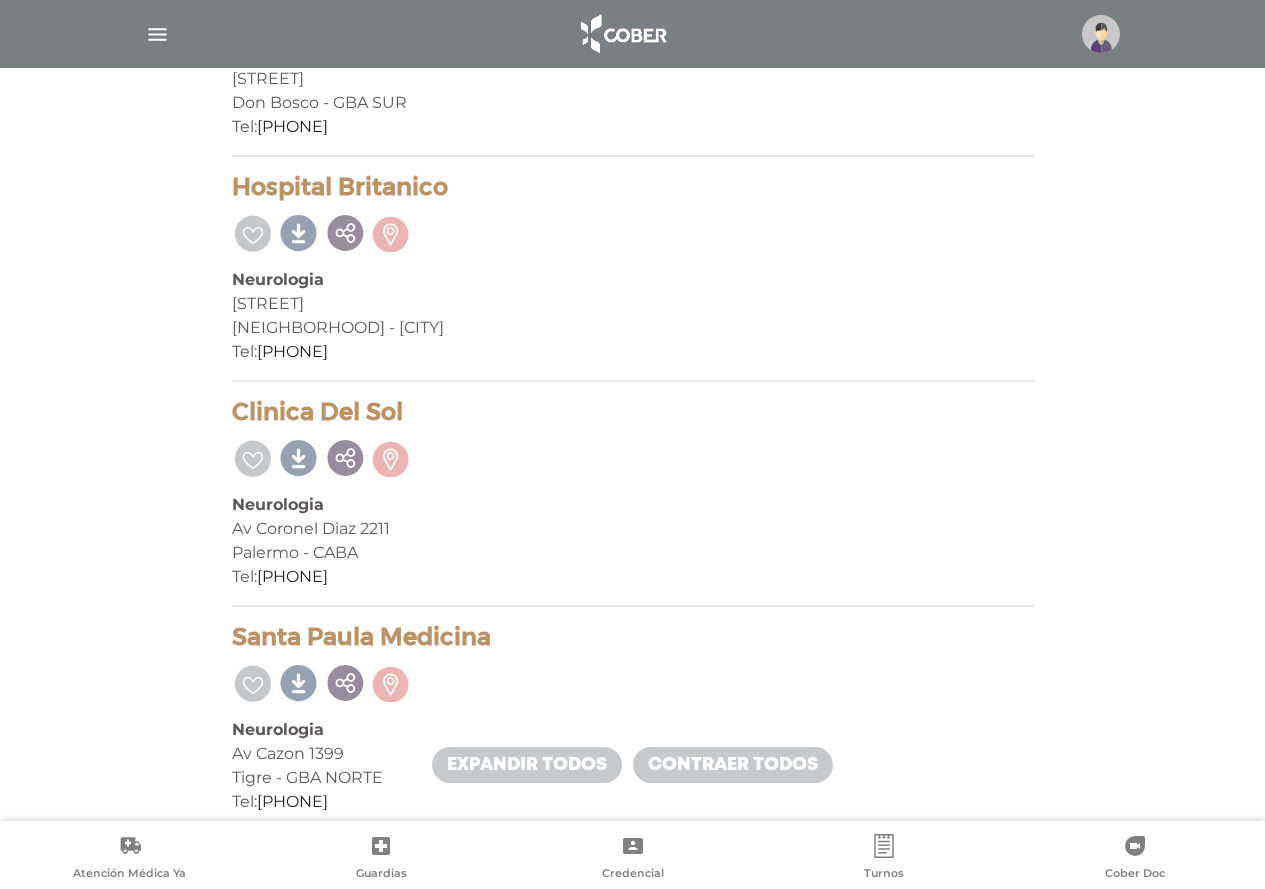 scroll, scrollTop: 8804, scrollLeft: 0, axis: vertical 